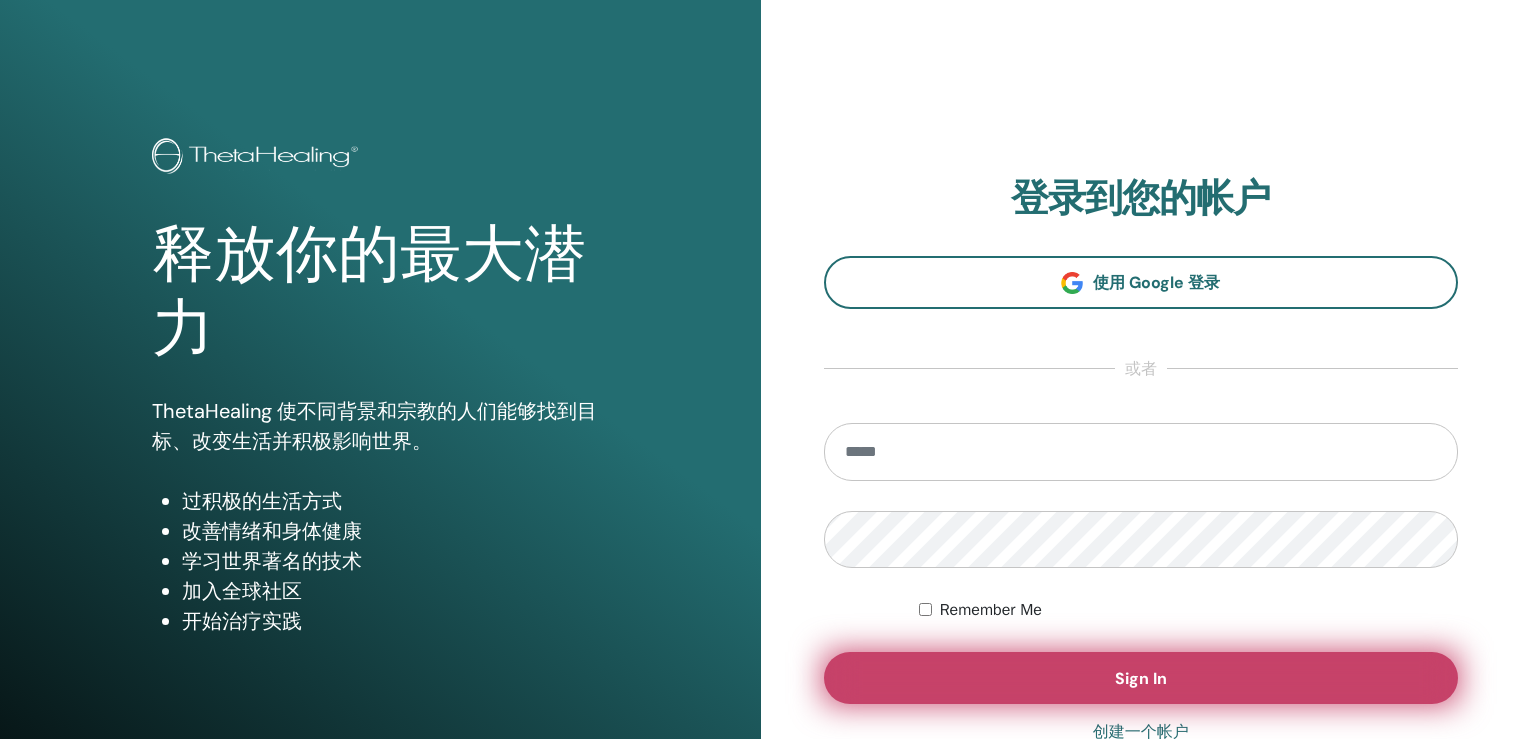 scroll, scrollTop: 0, scrollLeft: 0, axis: both 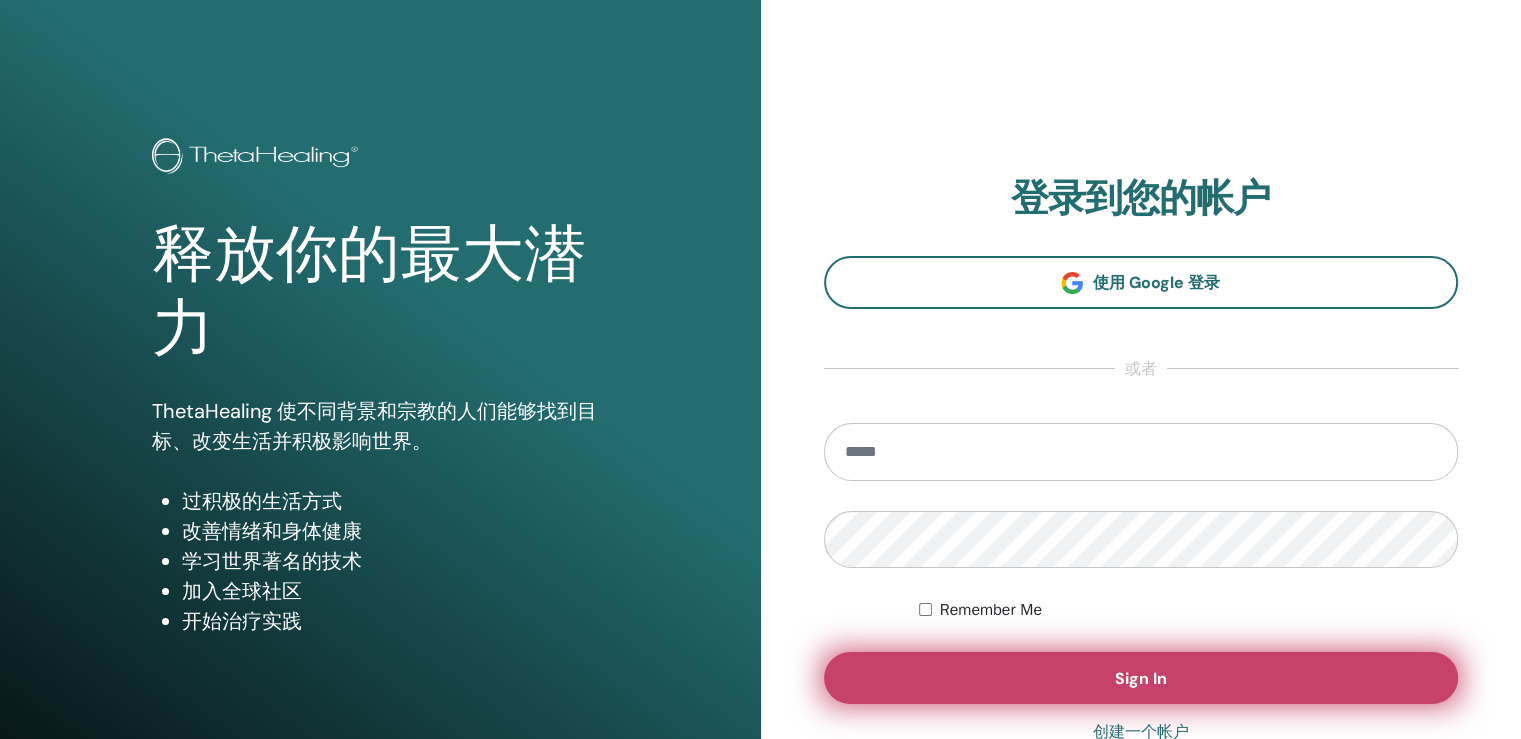 type on "**********" 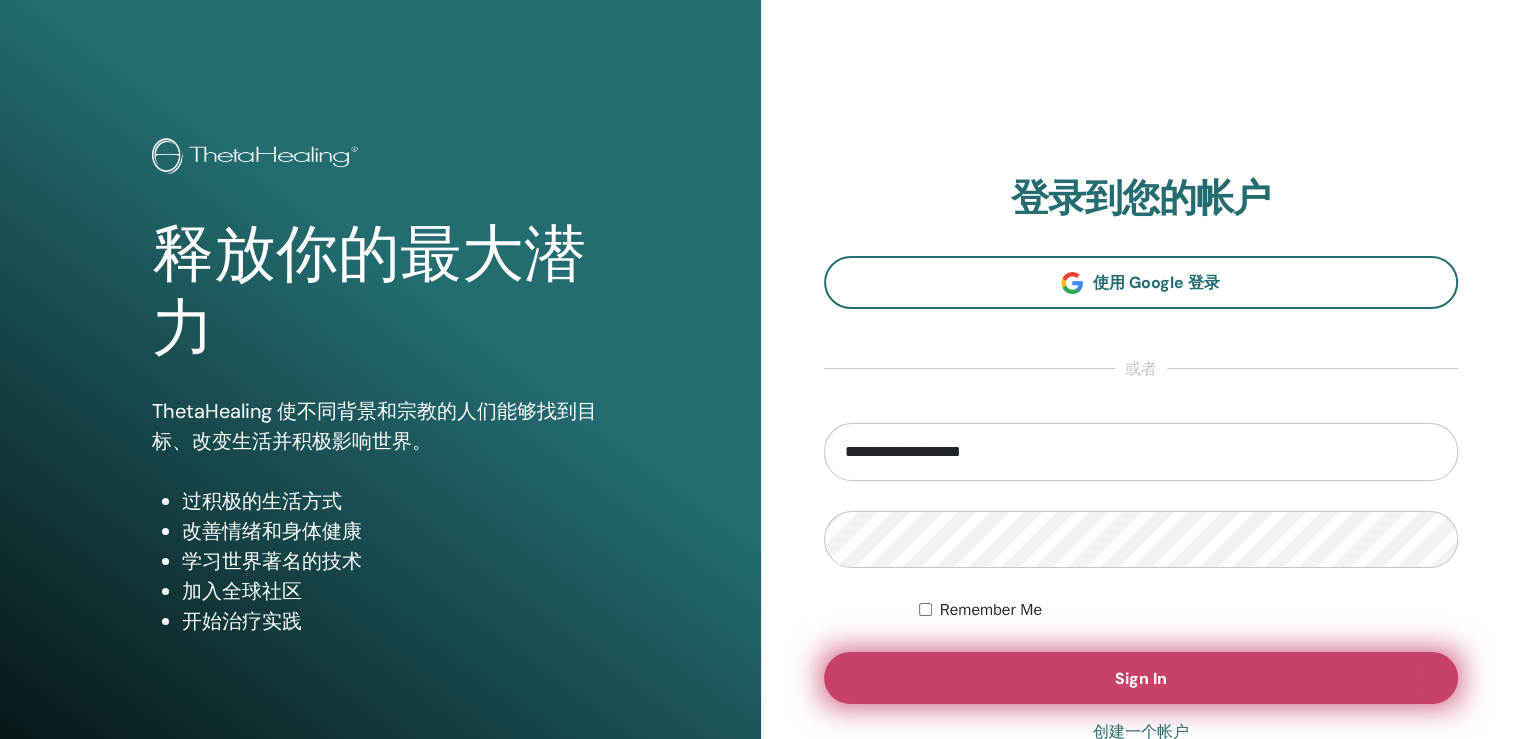 click on "Sign In" at bounding box center [1141, 678] 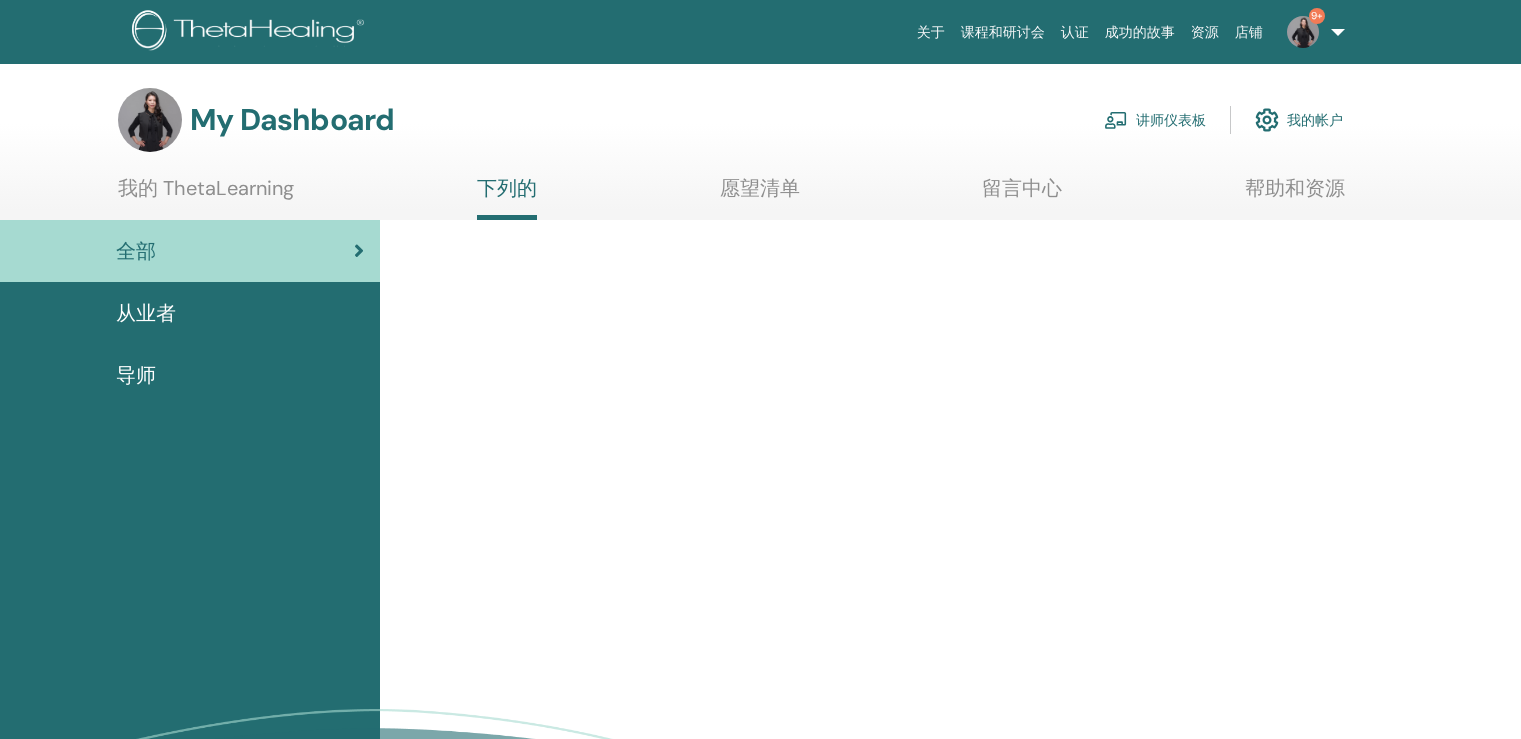 scroll, scrollTop: 0, scrollLeft: 0, axis: both 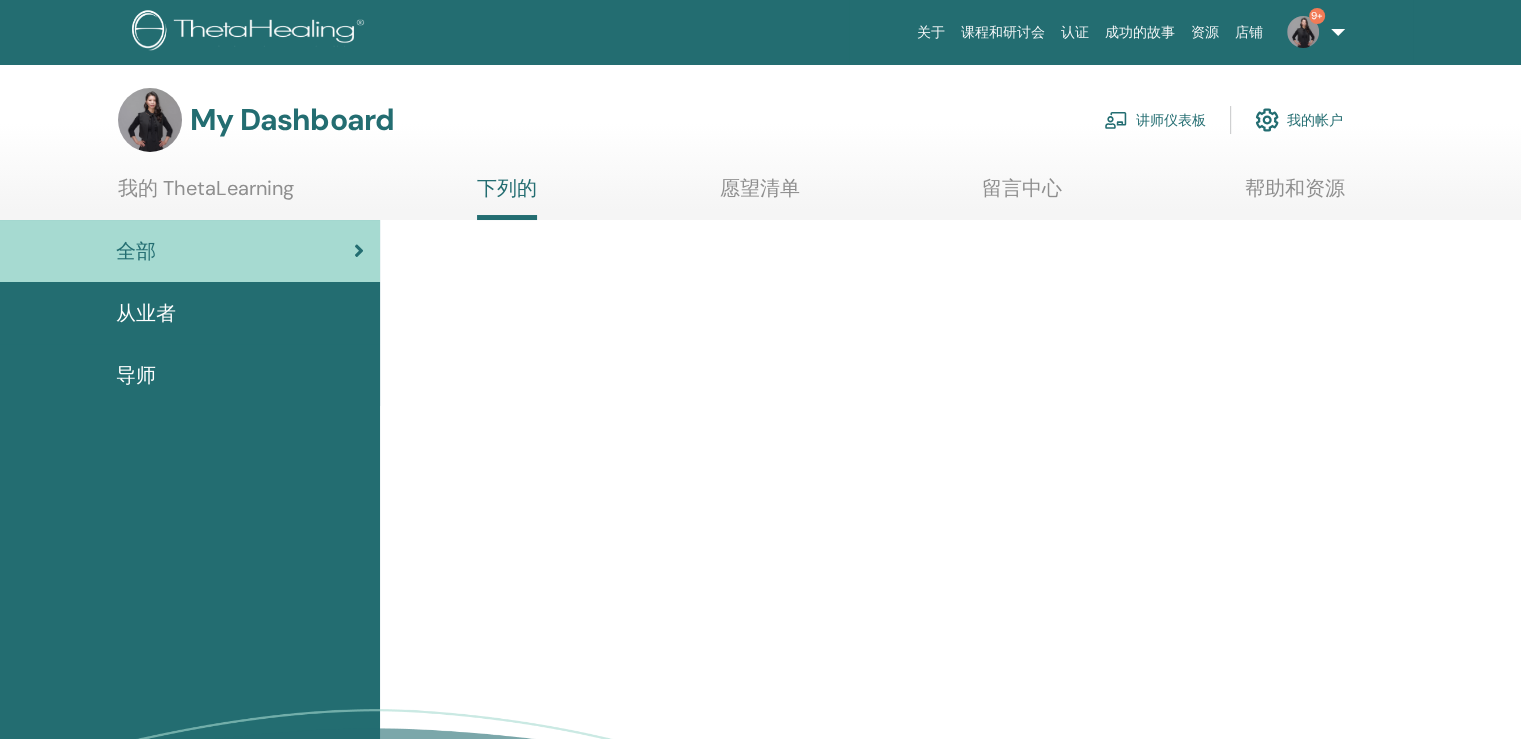 click on "讲师仪表板" at bounding box center [1155, 120] 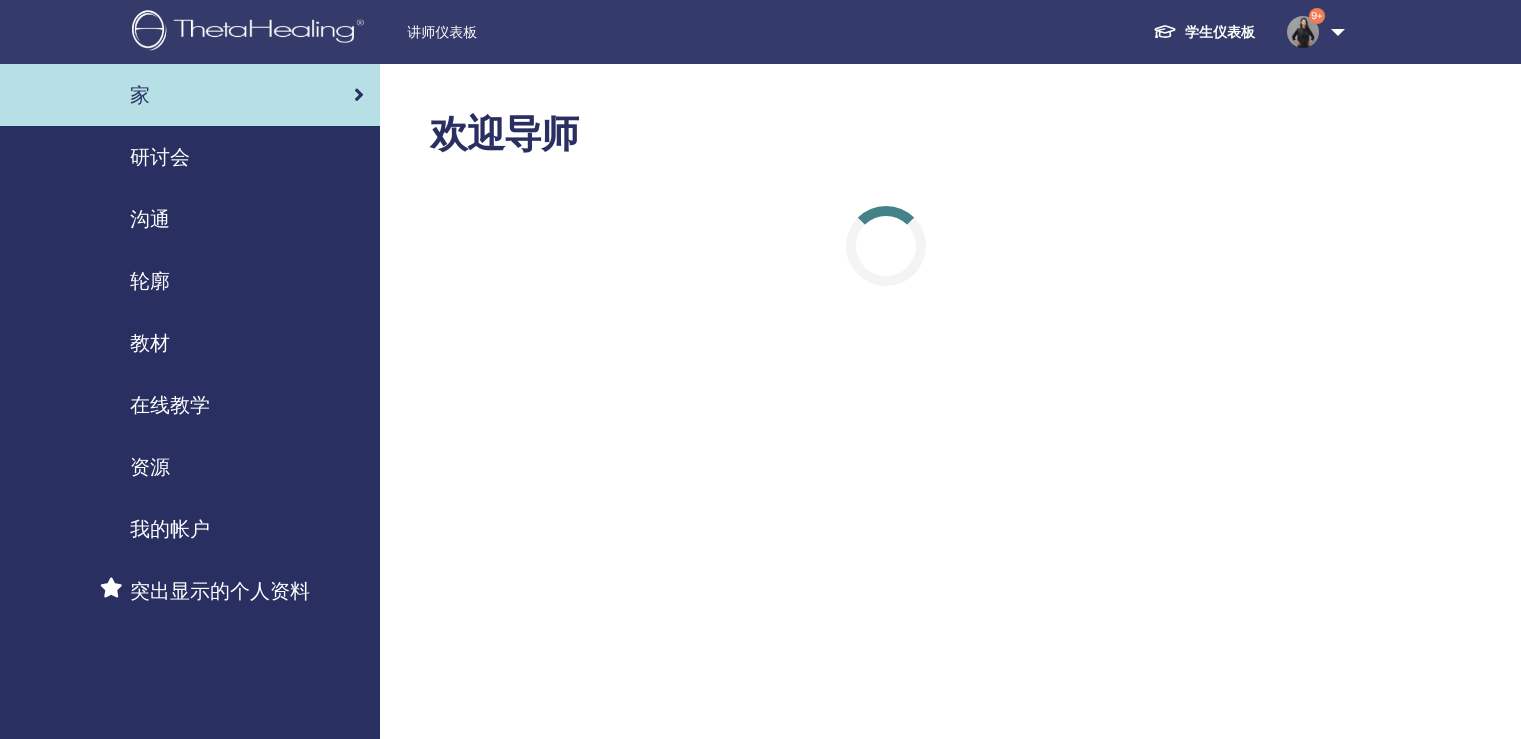 scroll, scrollTop: 0, scrollLeft: 0, axis: both 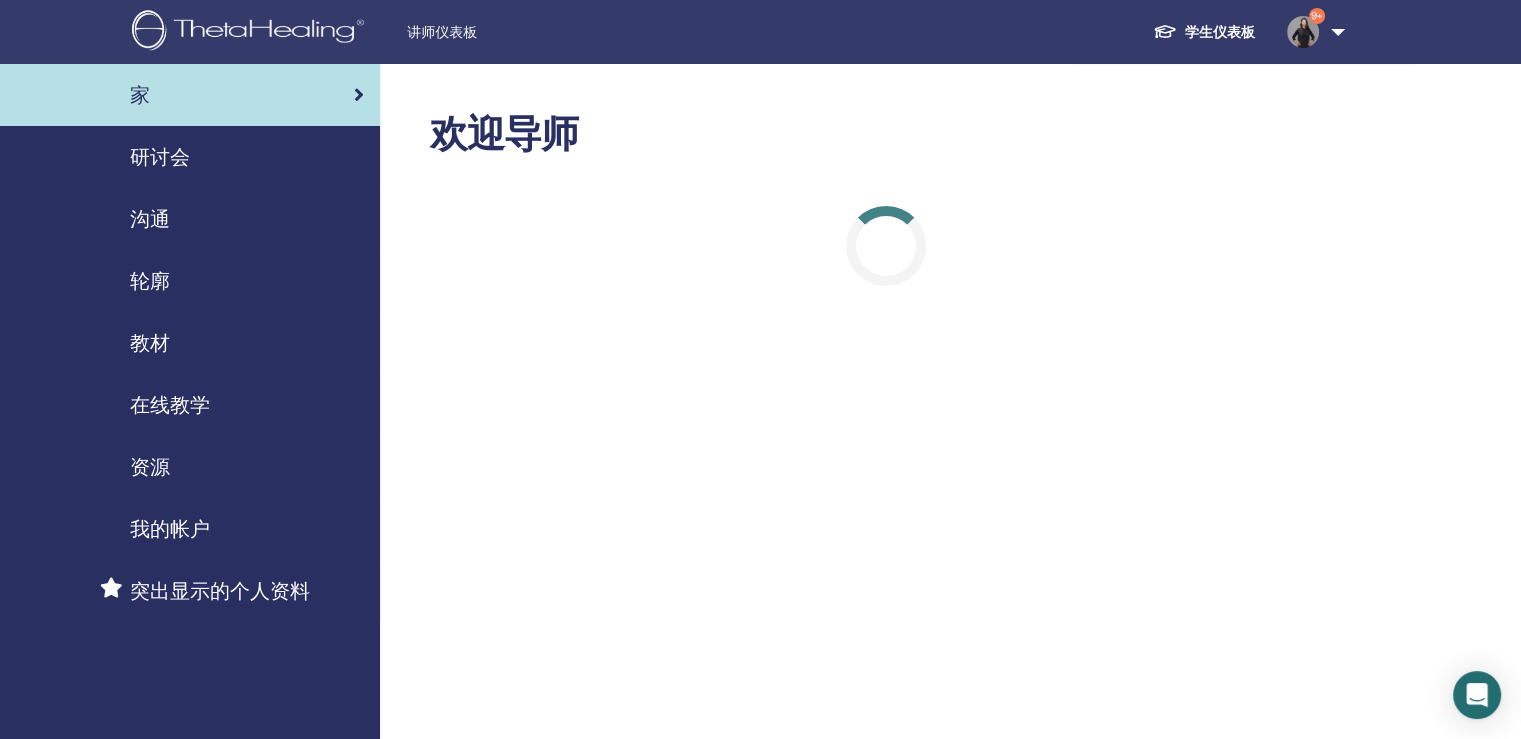 click on "研讨会" at bounding box center [160, 157] 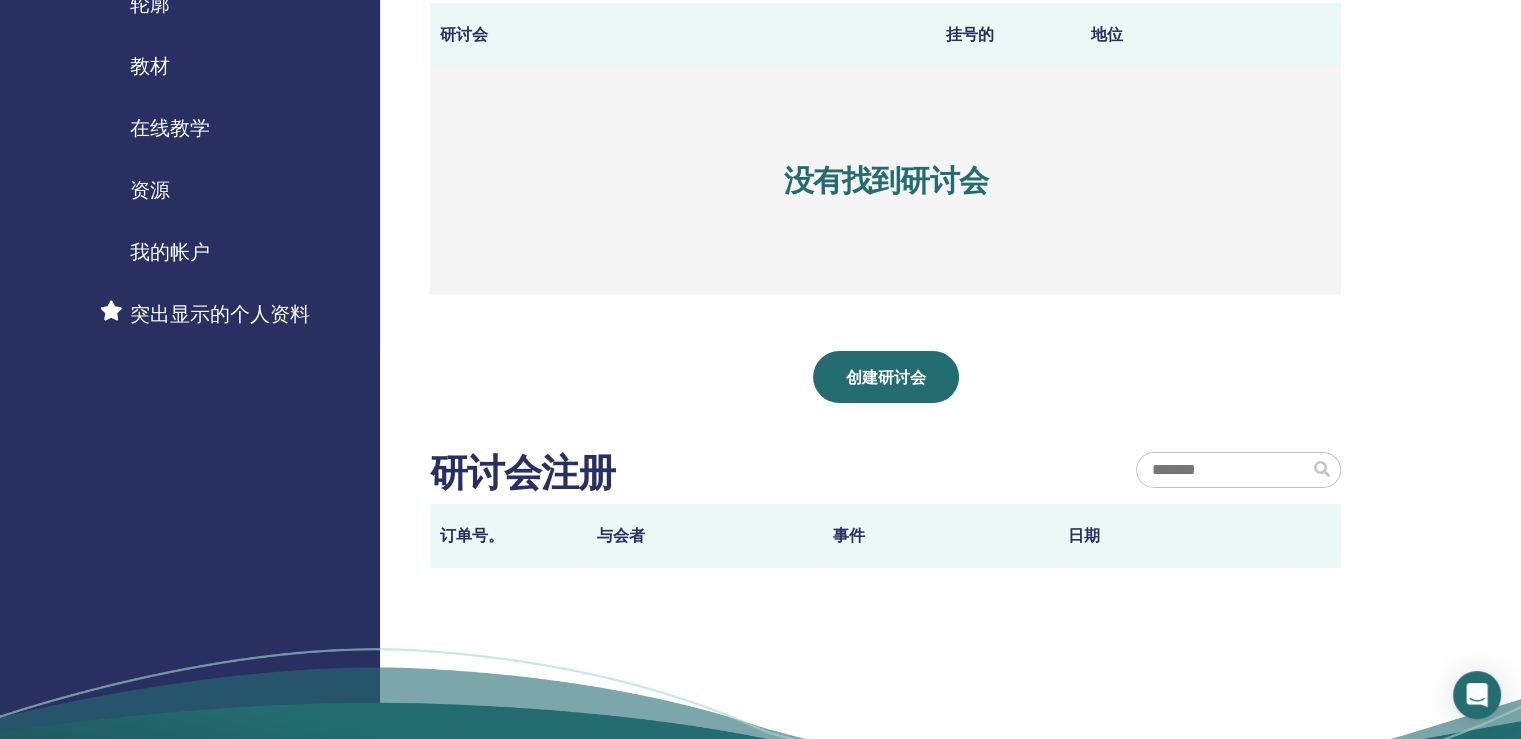 scroll, scrollTop: 400, scrollLeft: 0, axis: vertical 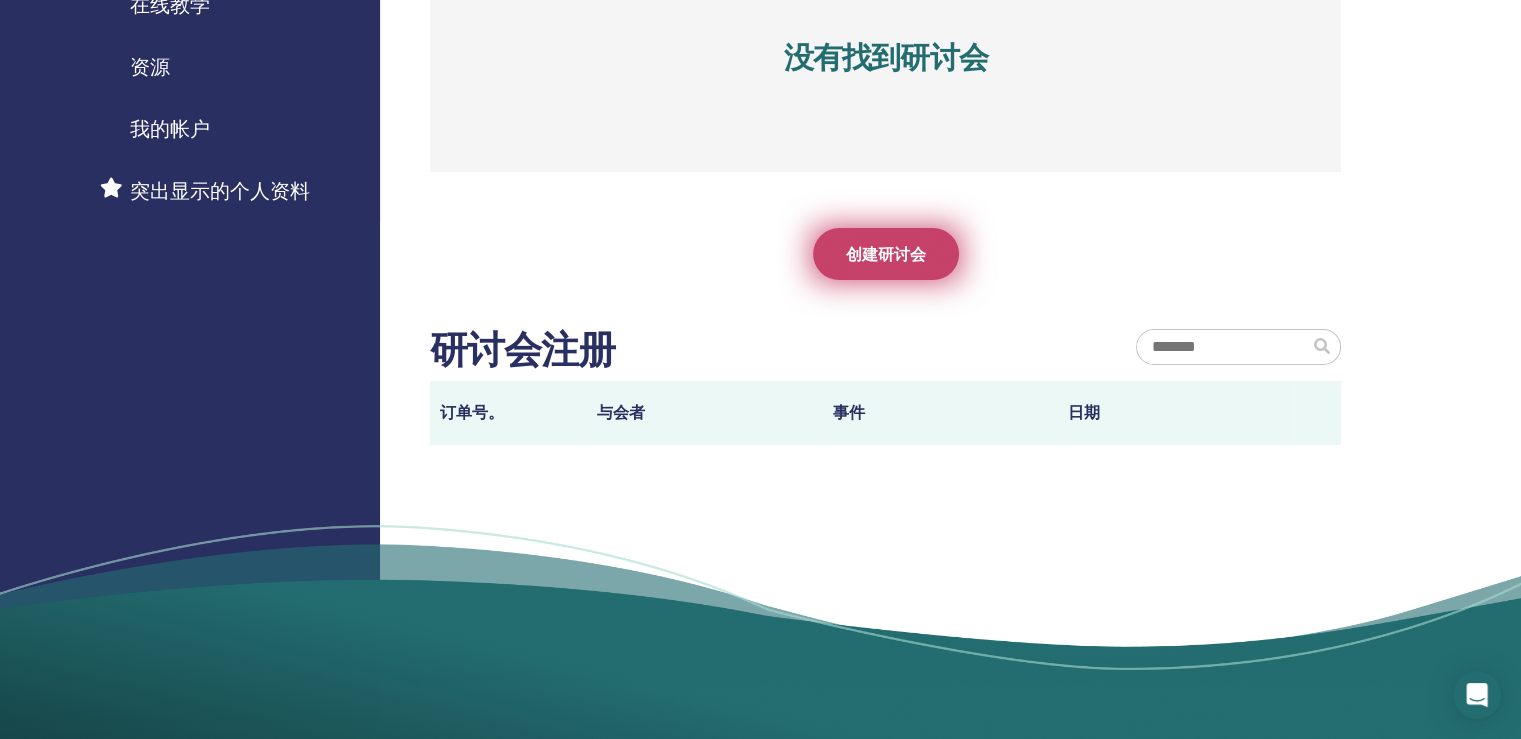 click on "创建研讨会" at bounding box center [886, 254] 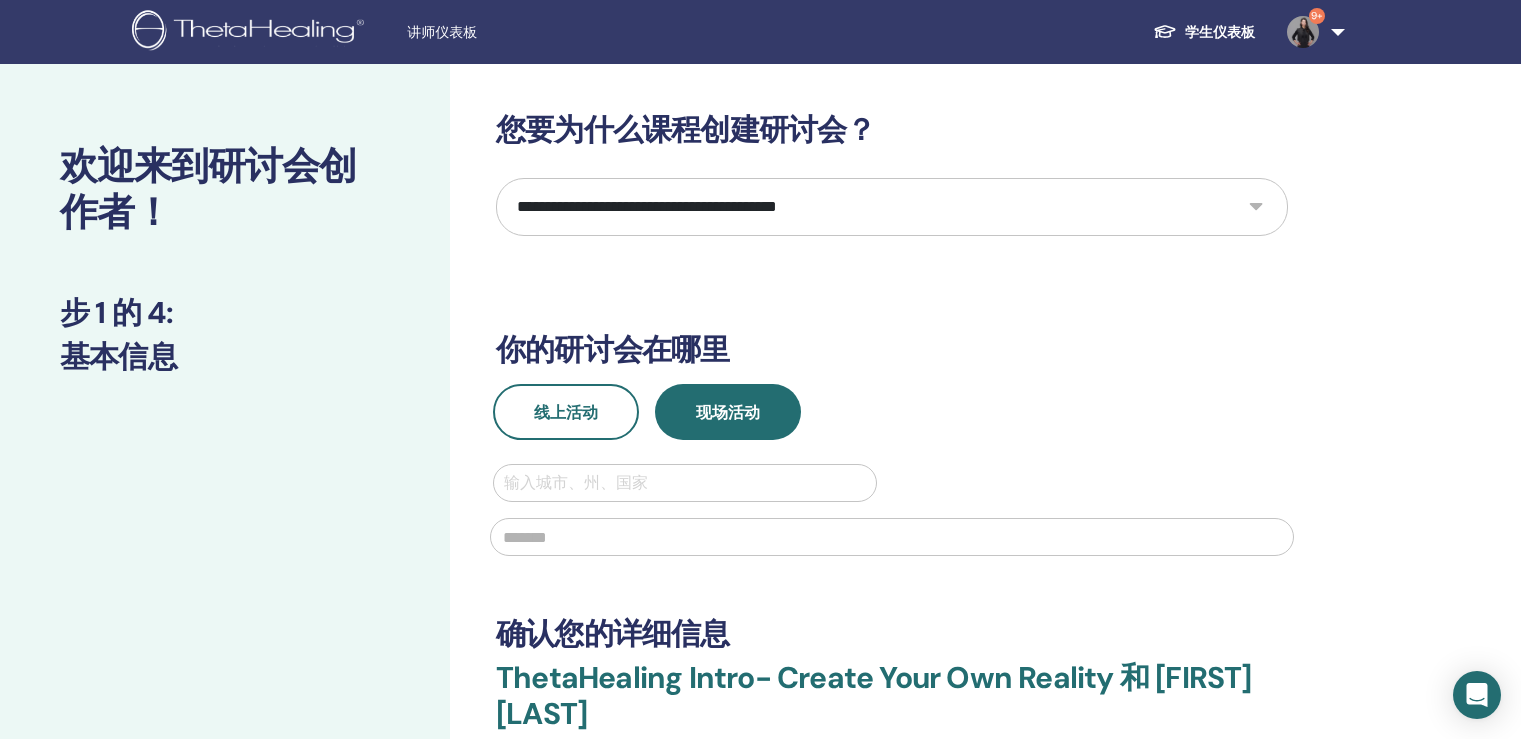 scroll, scrollTop: 0, scrollLeft: 0, axis: both 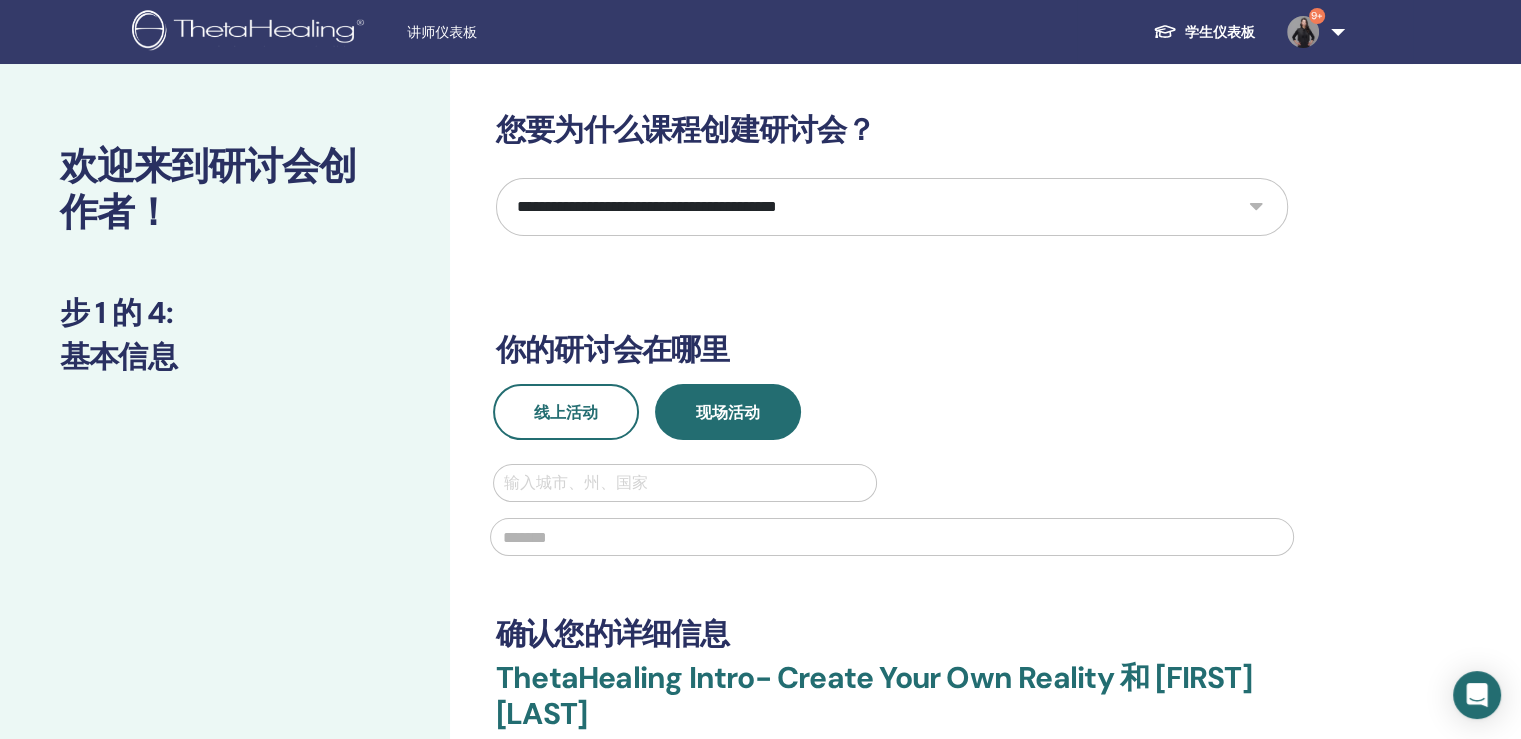 click on "**********" at bounding box center [892, 207] 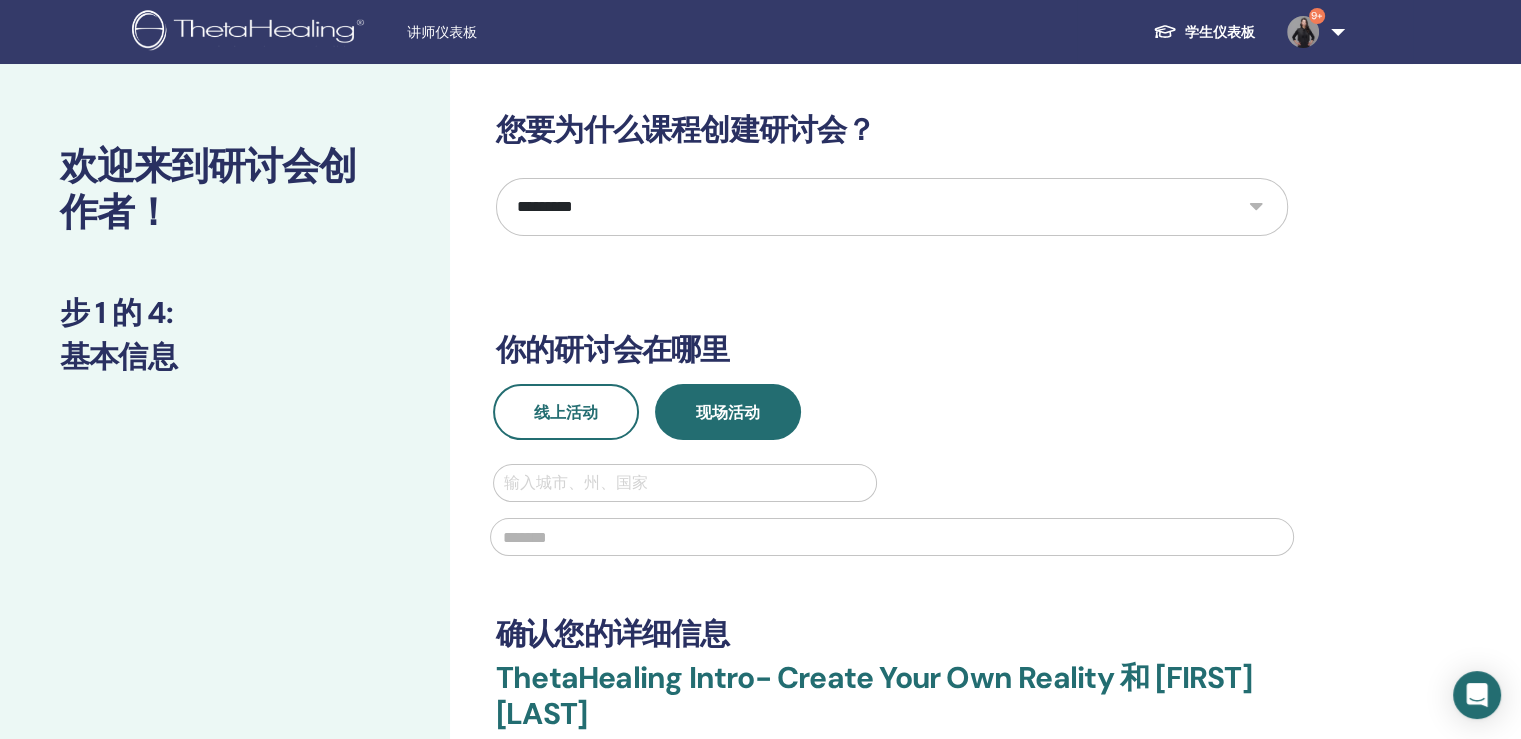click on "**********" at bounding box center [892, 207] 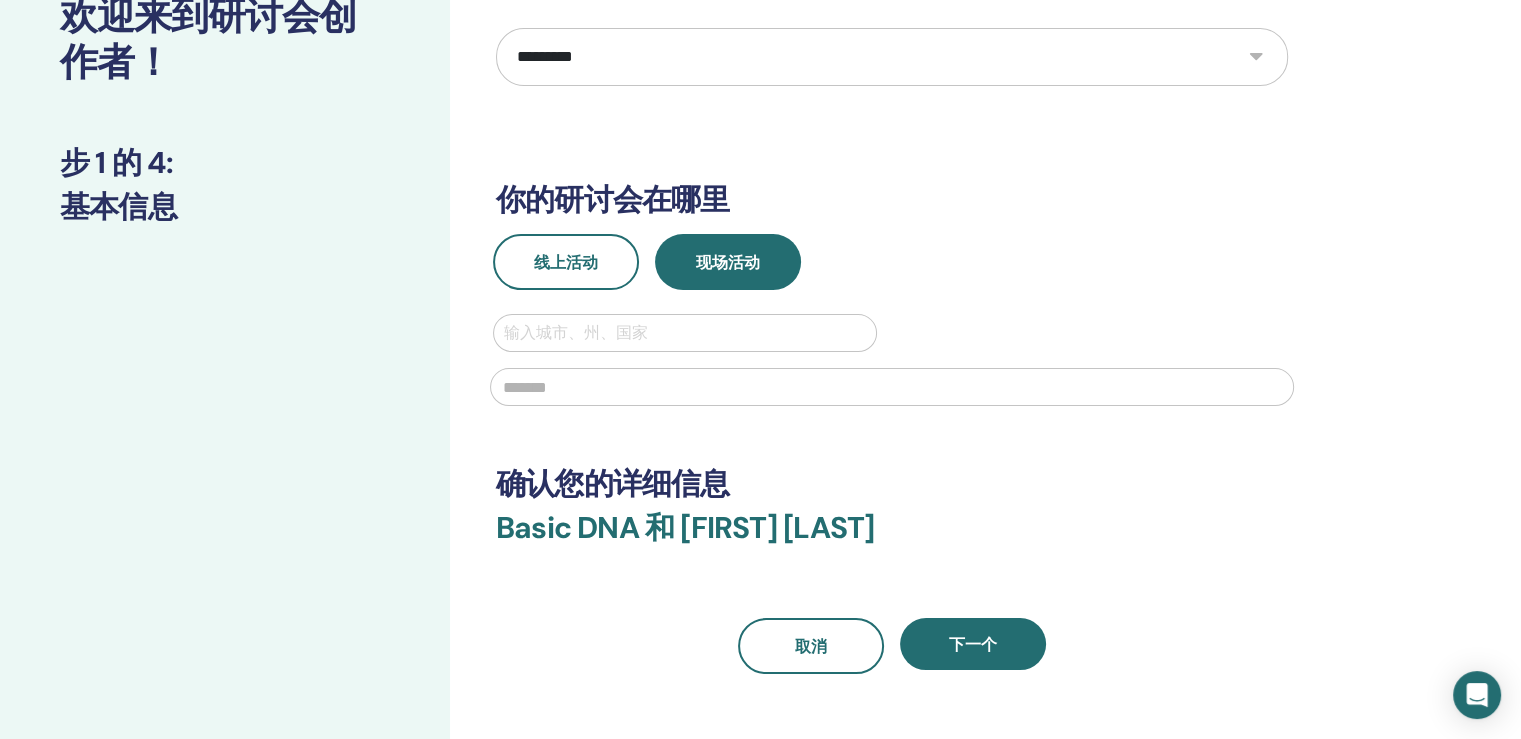 scroll, scrollTop: 200, scrollLeft: 0, axis: vertical 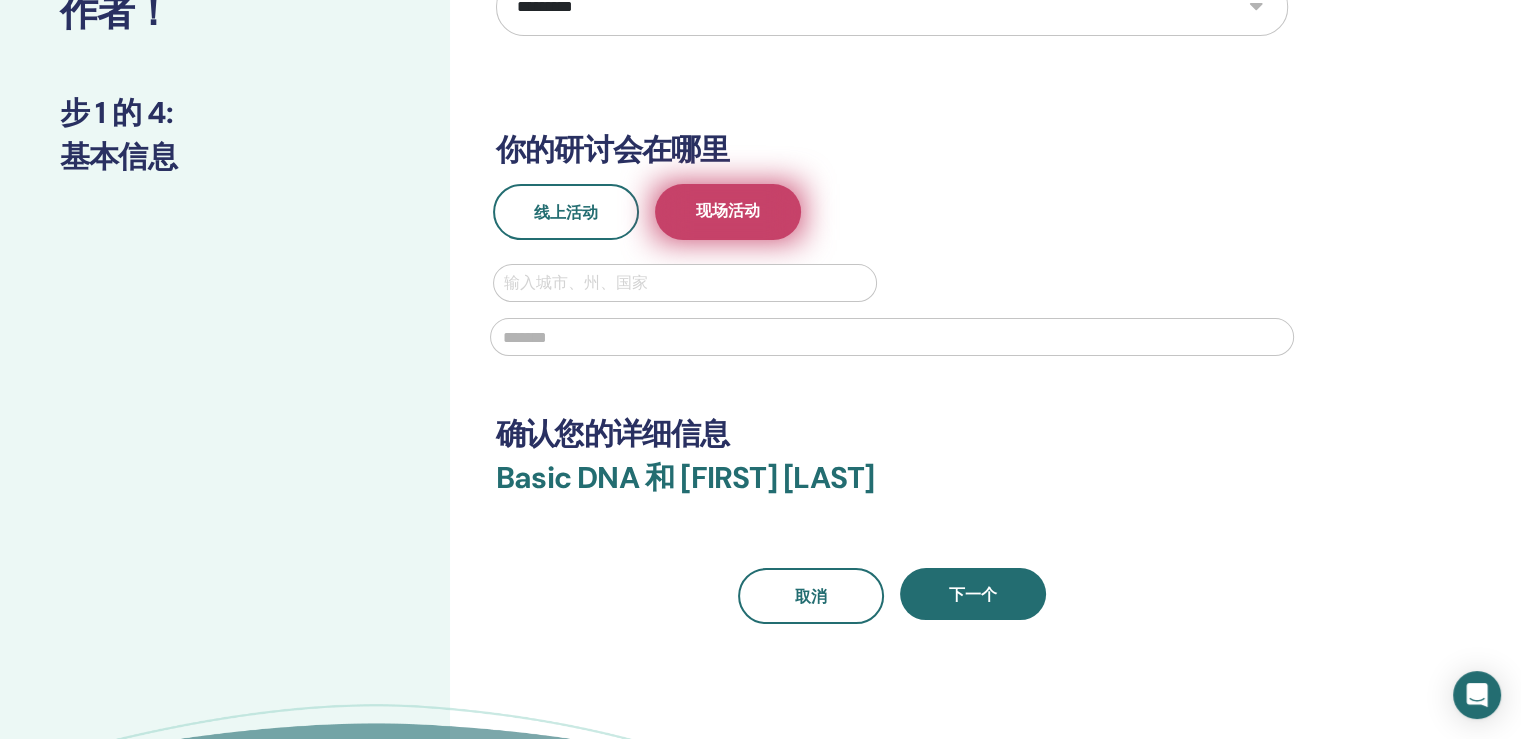 click on "现场活动" at bounding box center [728, 212] 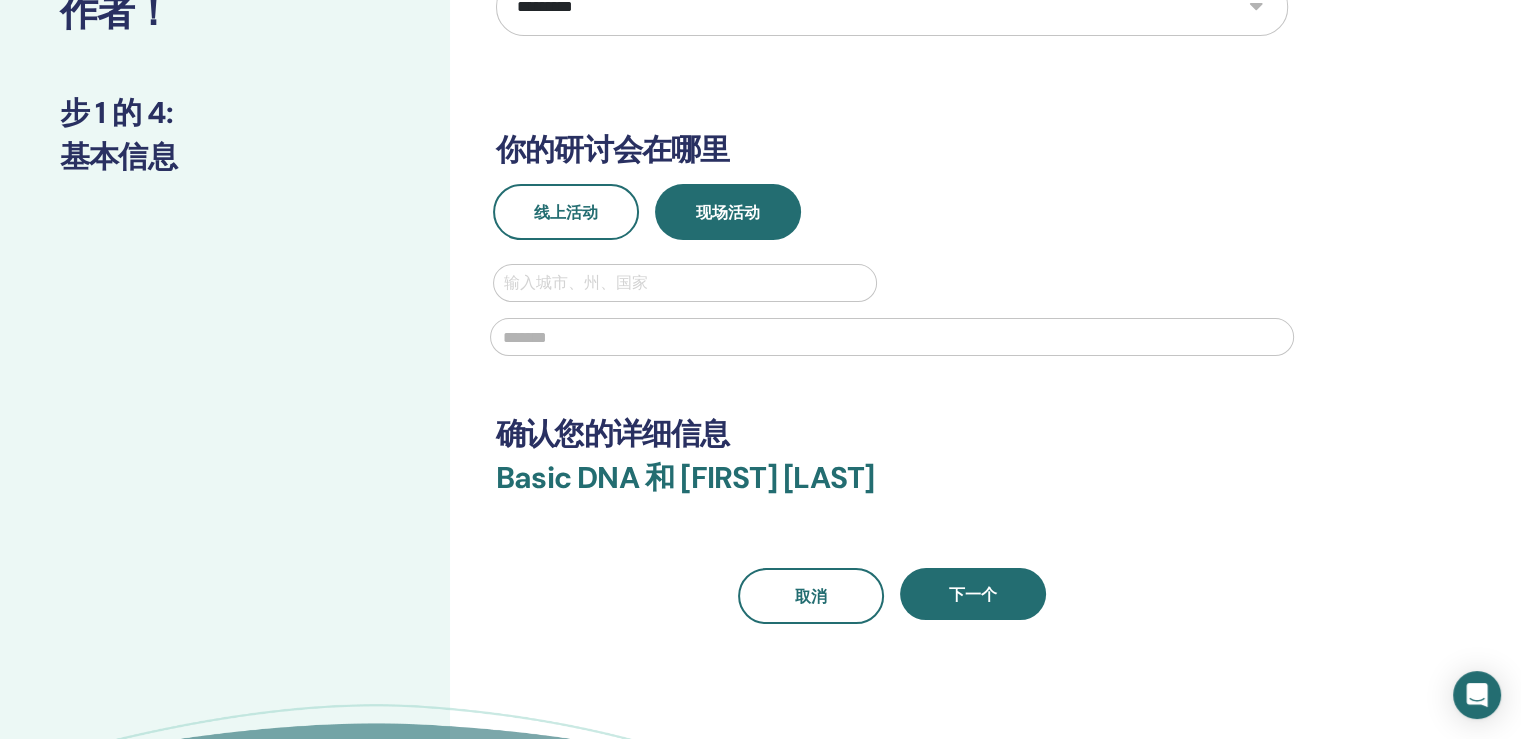 click on "输入城市、州、国家" at bounding box center (685, 283) 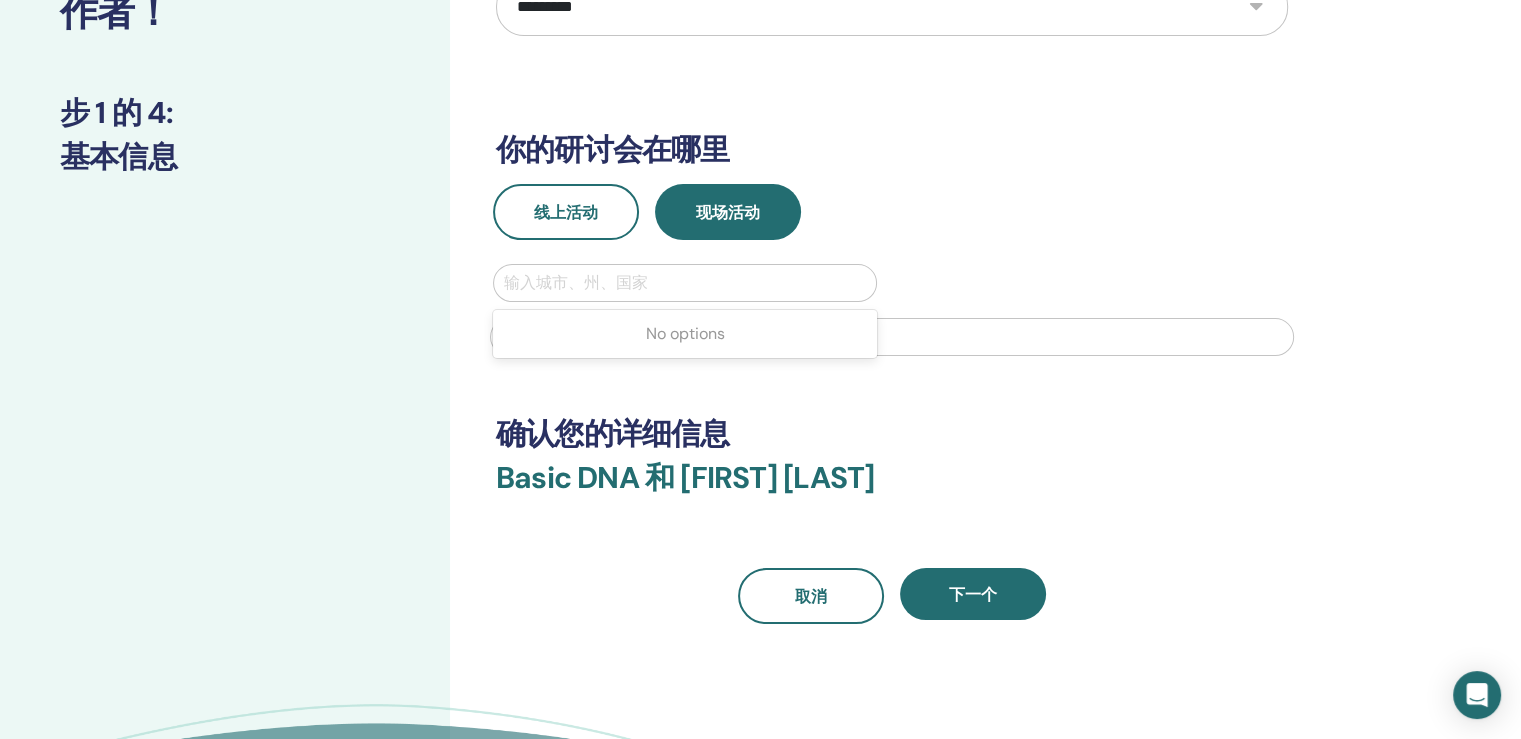 click at bounding box center (685, 283) 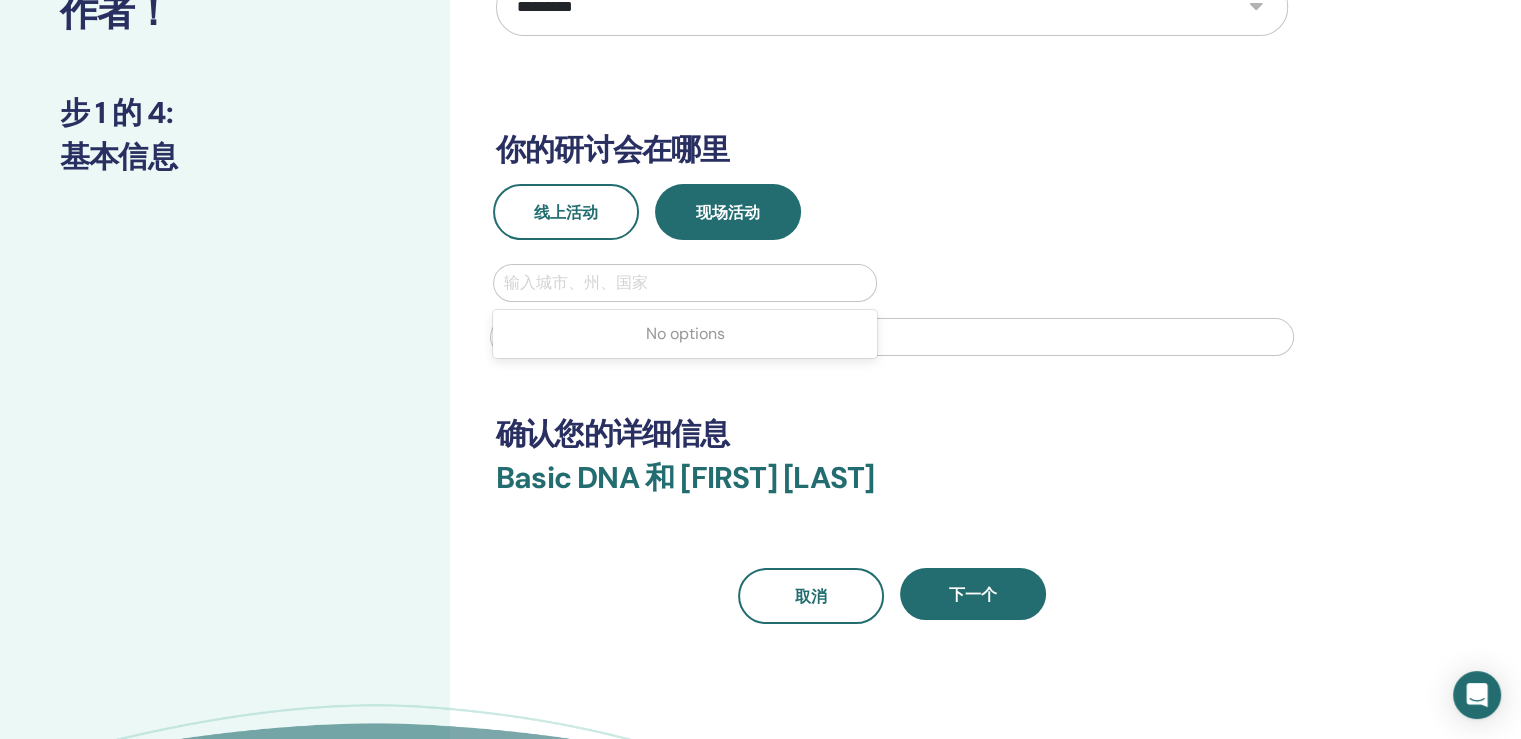 type on "*" 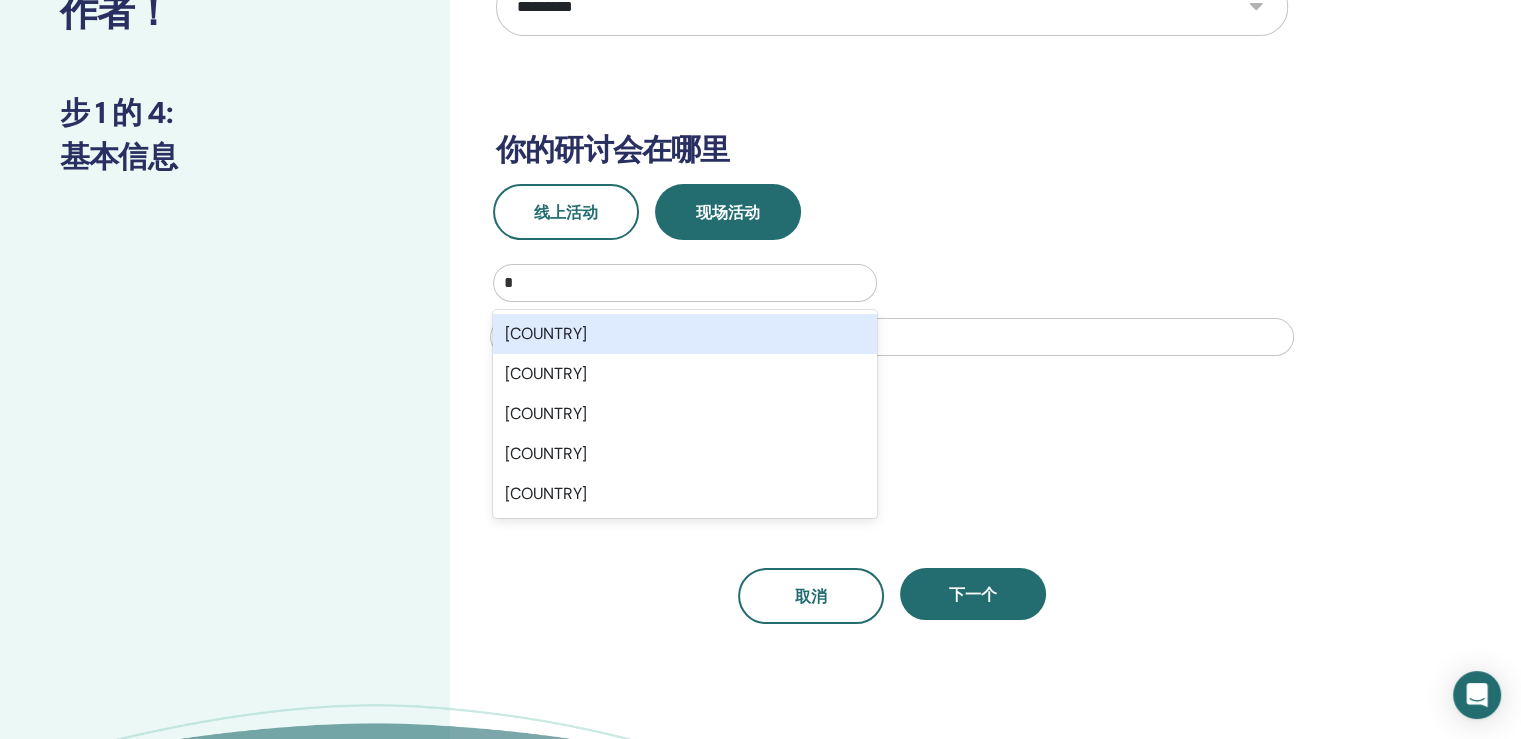 click on "Taiwan" at bounding box center (685, 334) 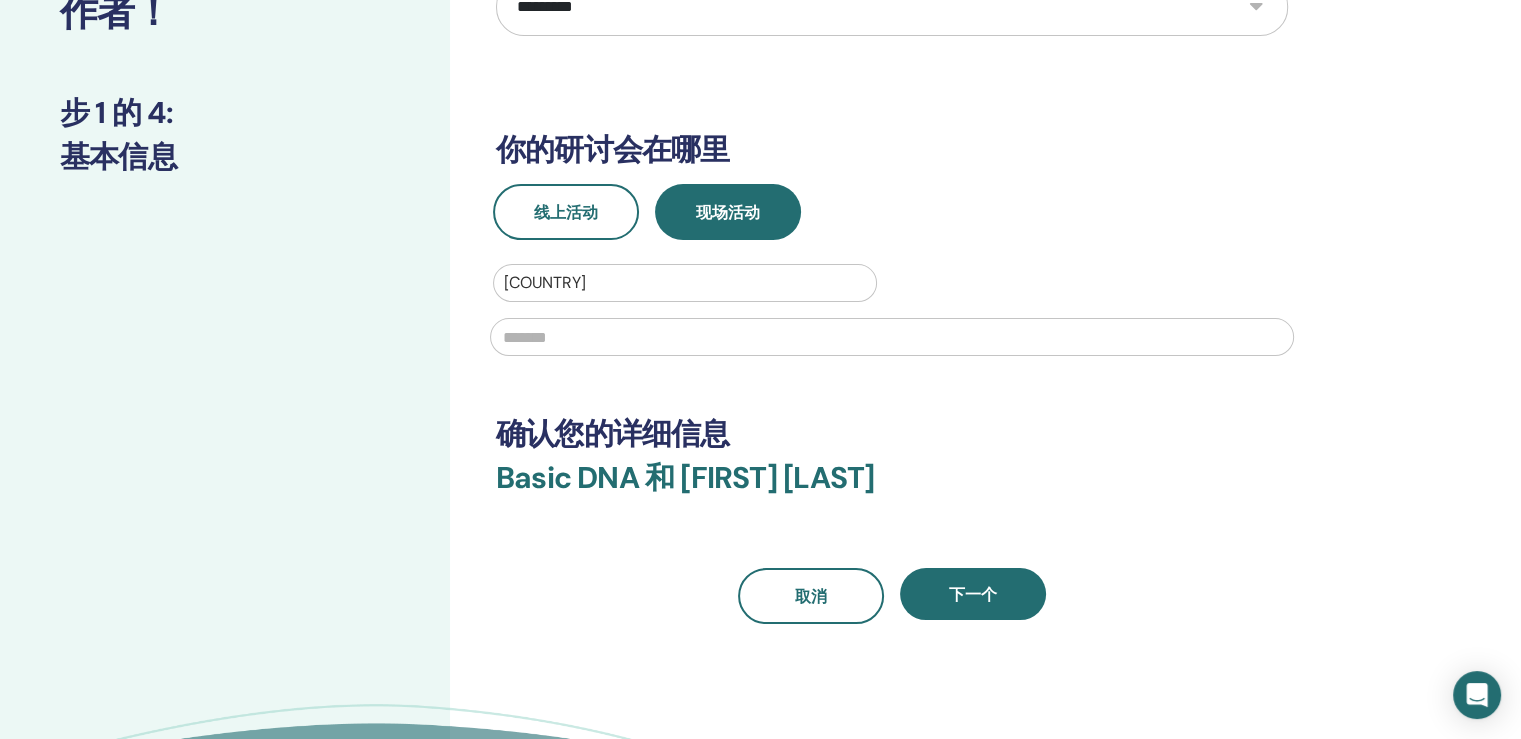 click at bounding box center [892, 337] 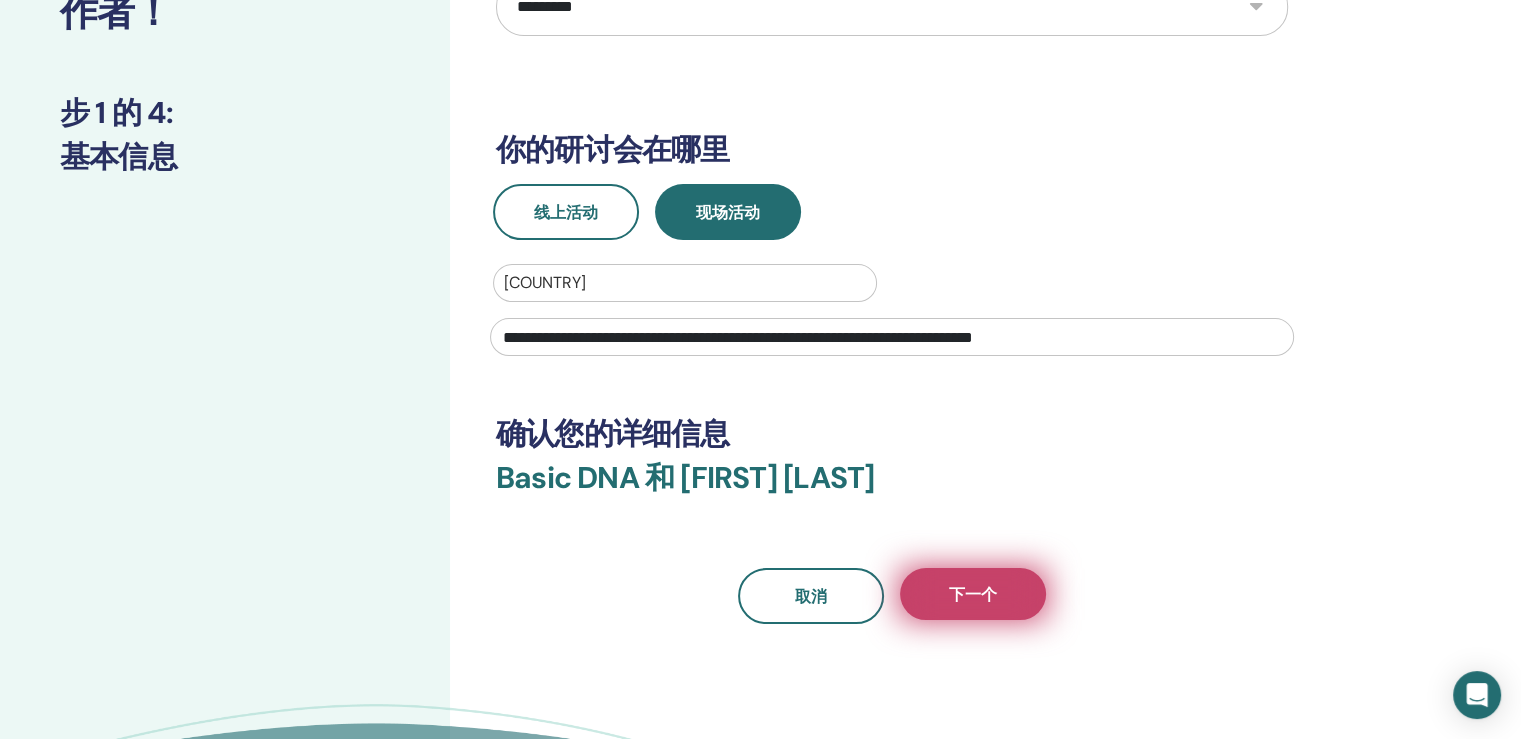 type on "**********" 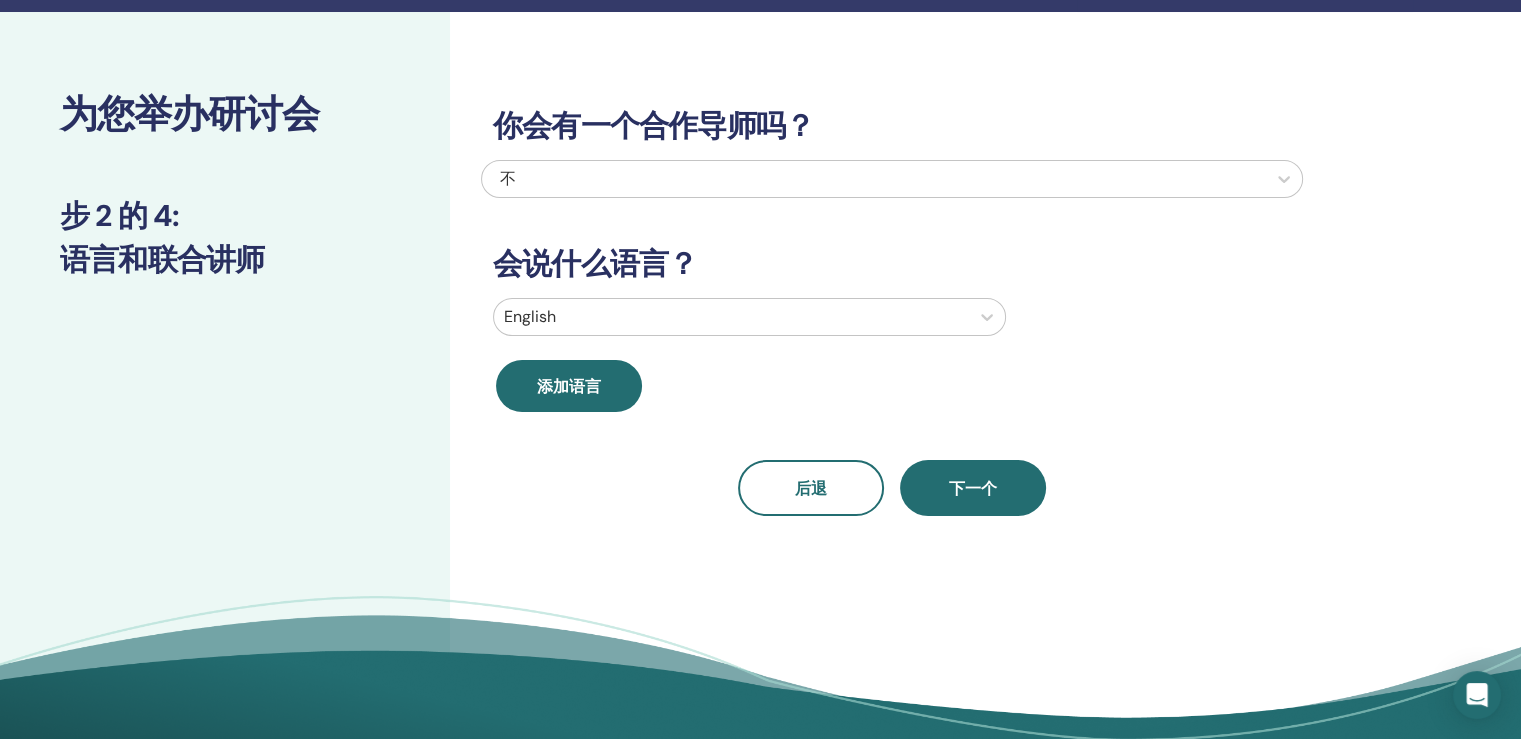 scroll, scrollTop: 0, scrollLeft: 0, axis: both 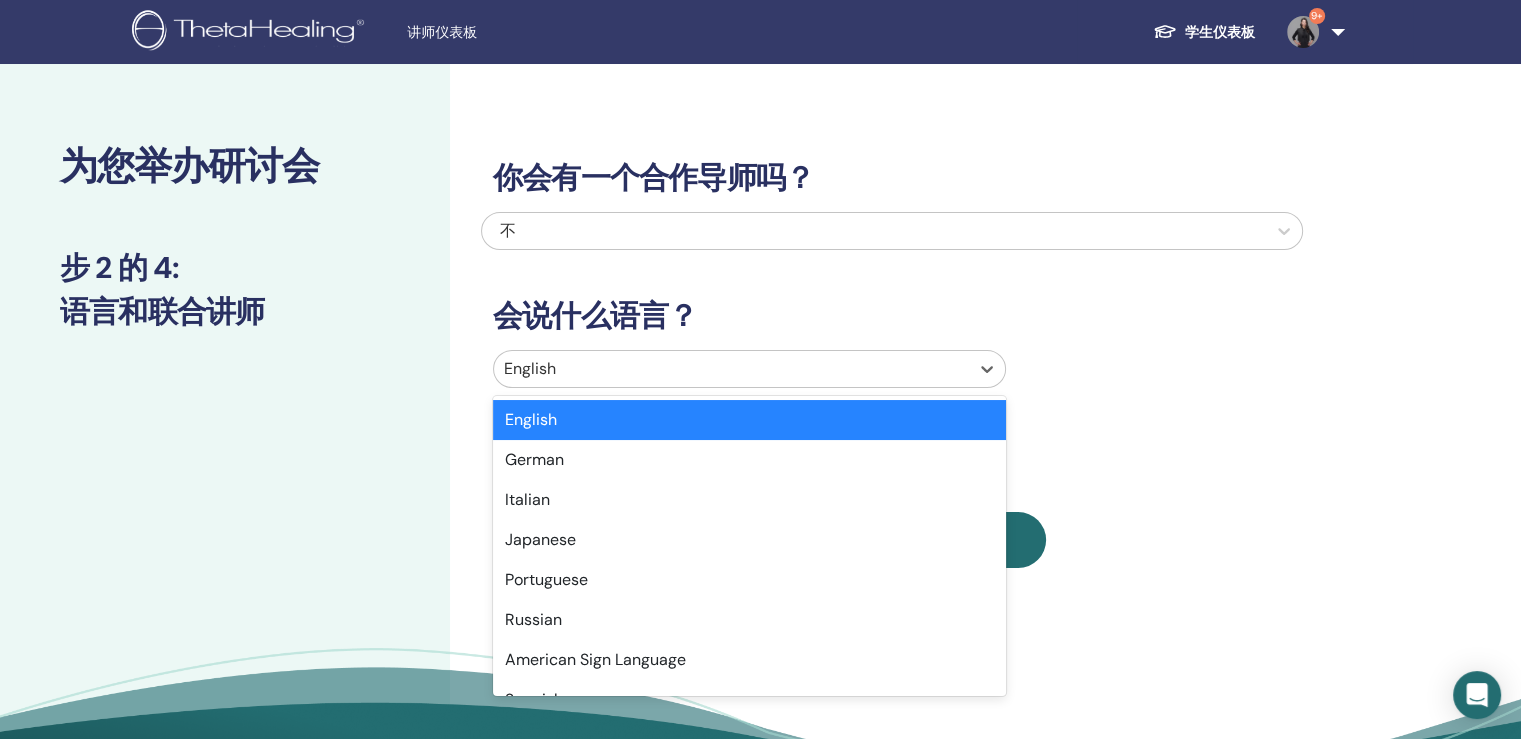click at bounding box center (731, 369) 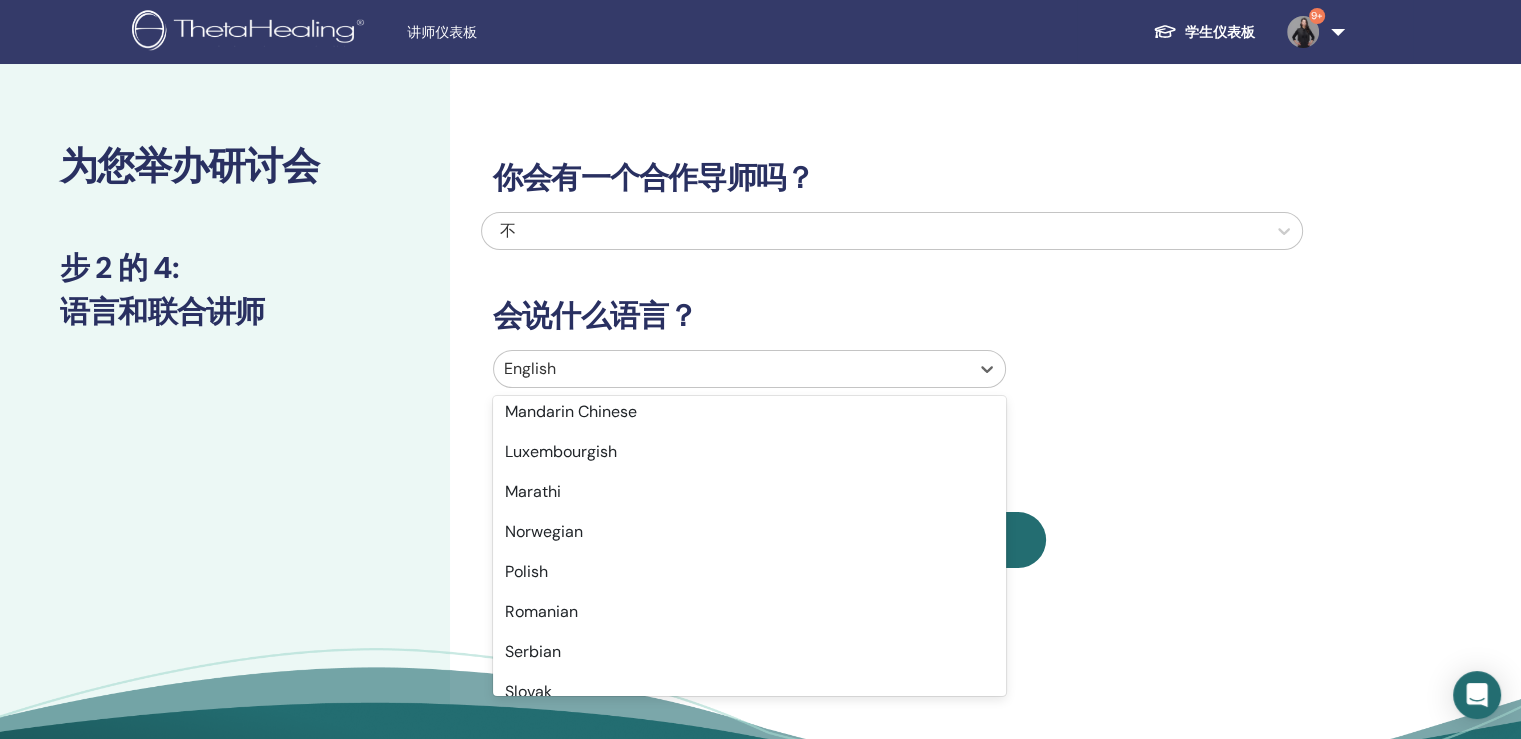 scroll, scrollTop: 1088, scrollLeft: 0, axis: vertical 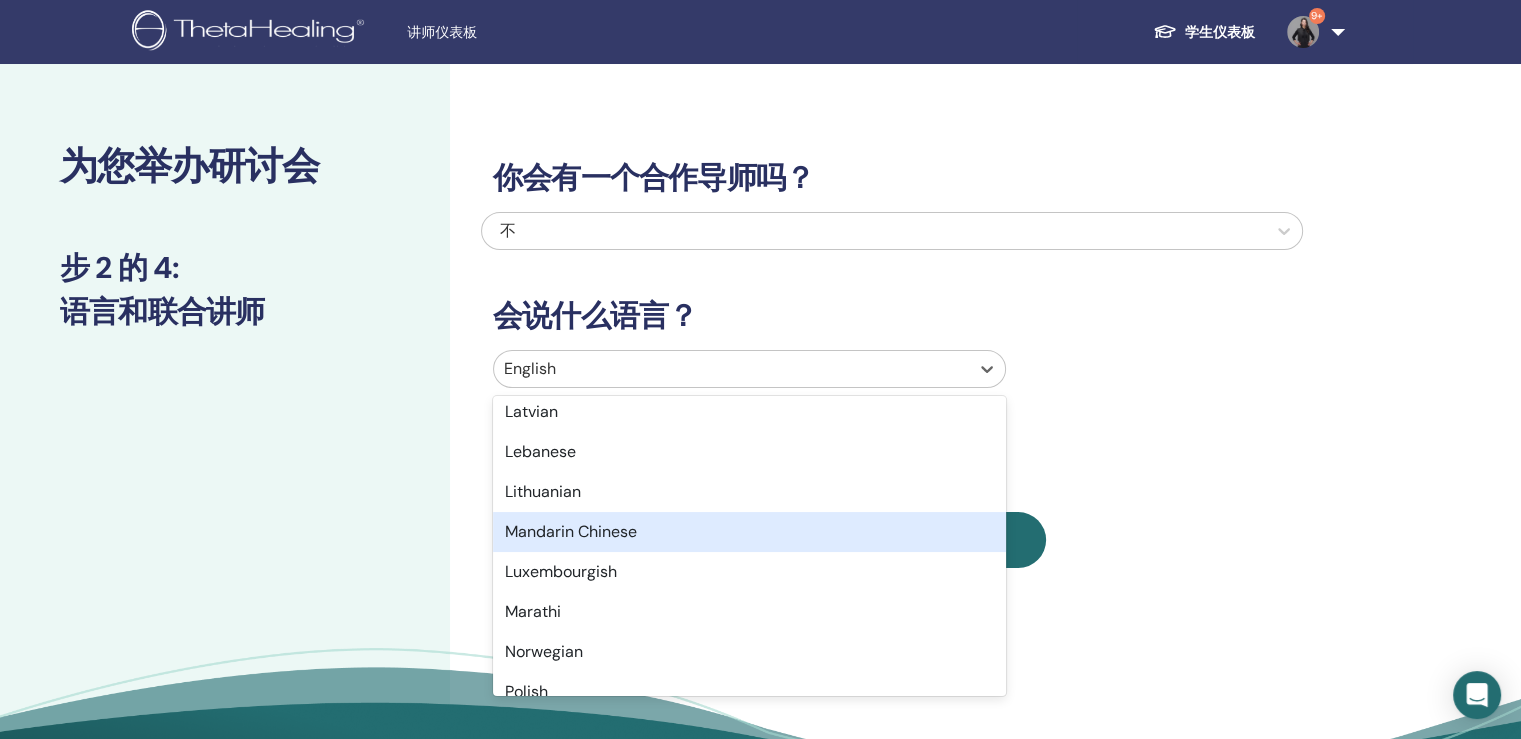 click on "Mandarin Chinese" at bounding box center (749, 532) 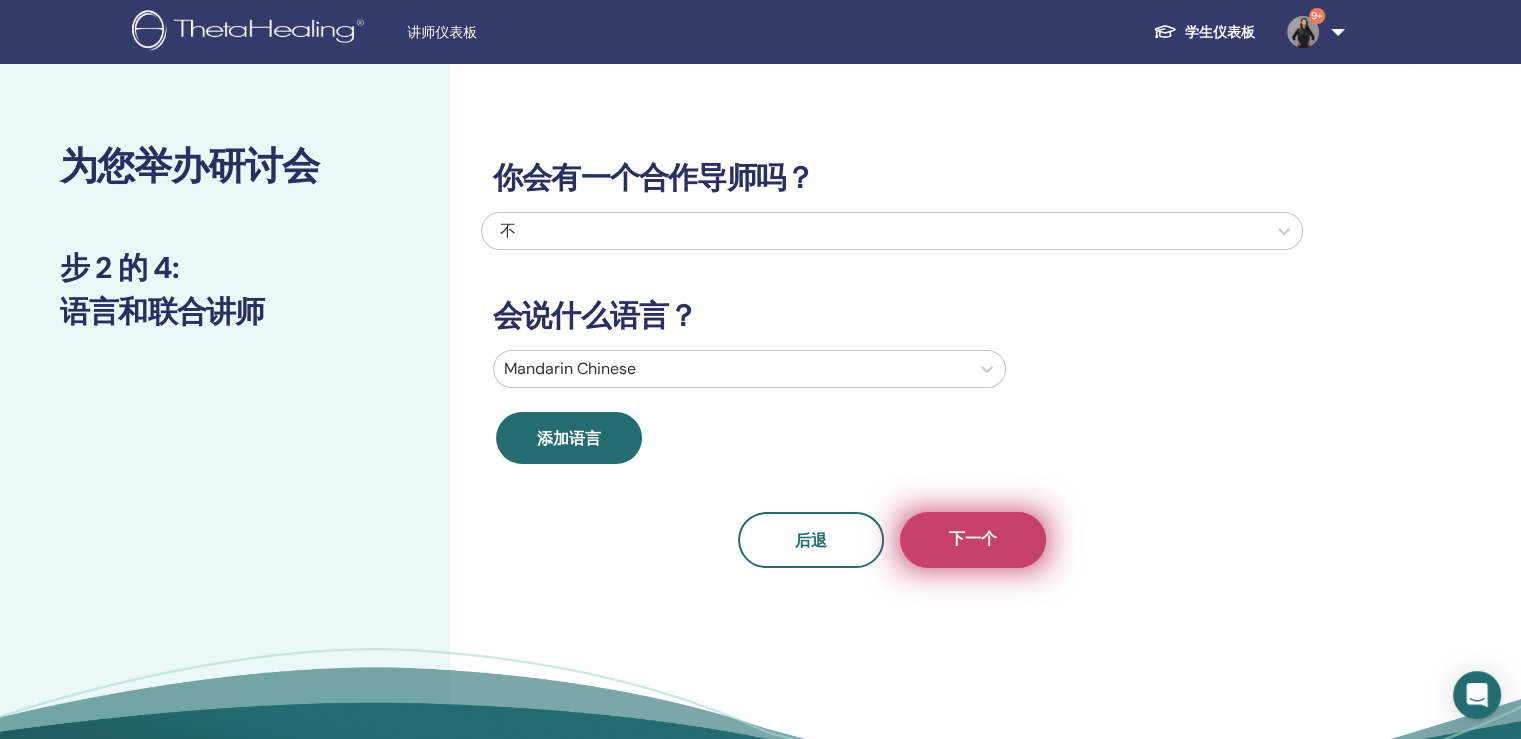 click on "下一个" at bounding box center (973, 540) 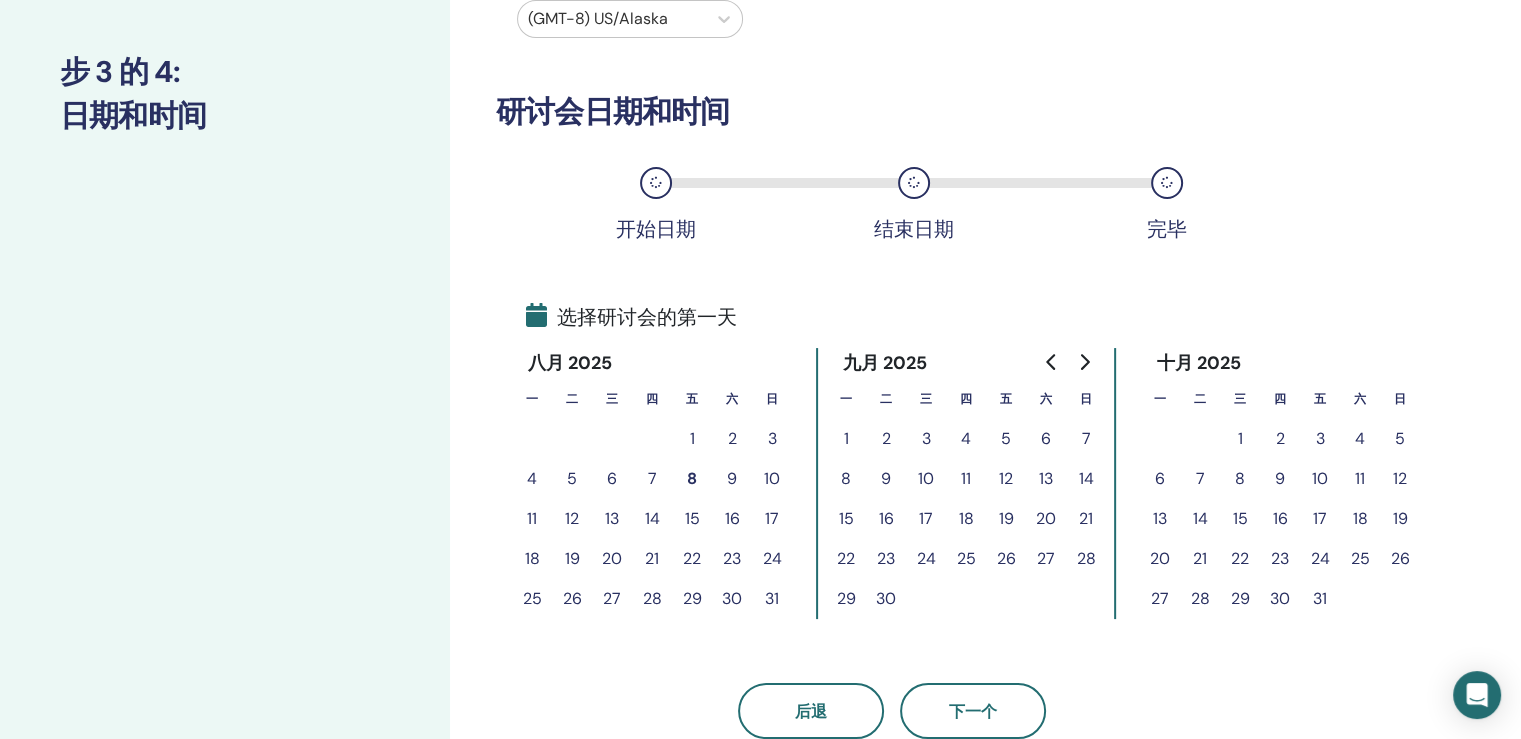 scroll, scrollTop: 200, scrollLeft: 0, axis: vertical 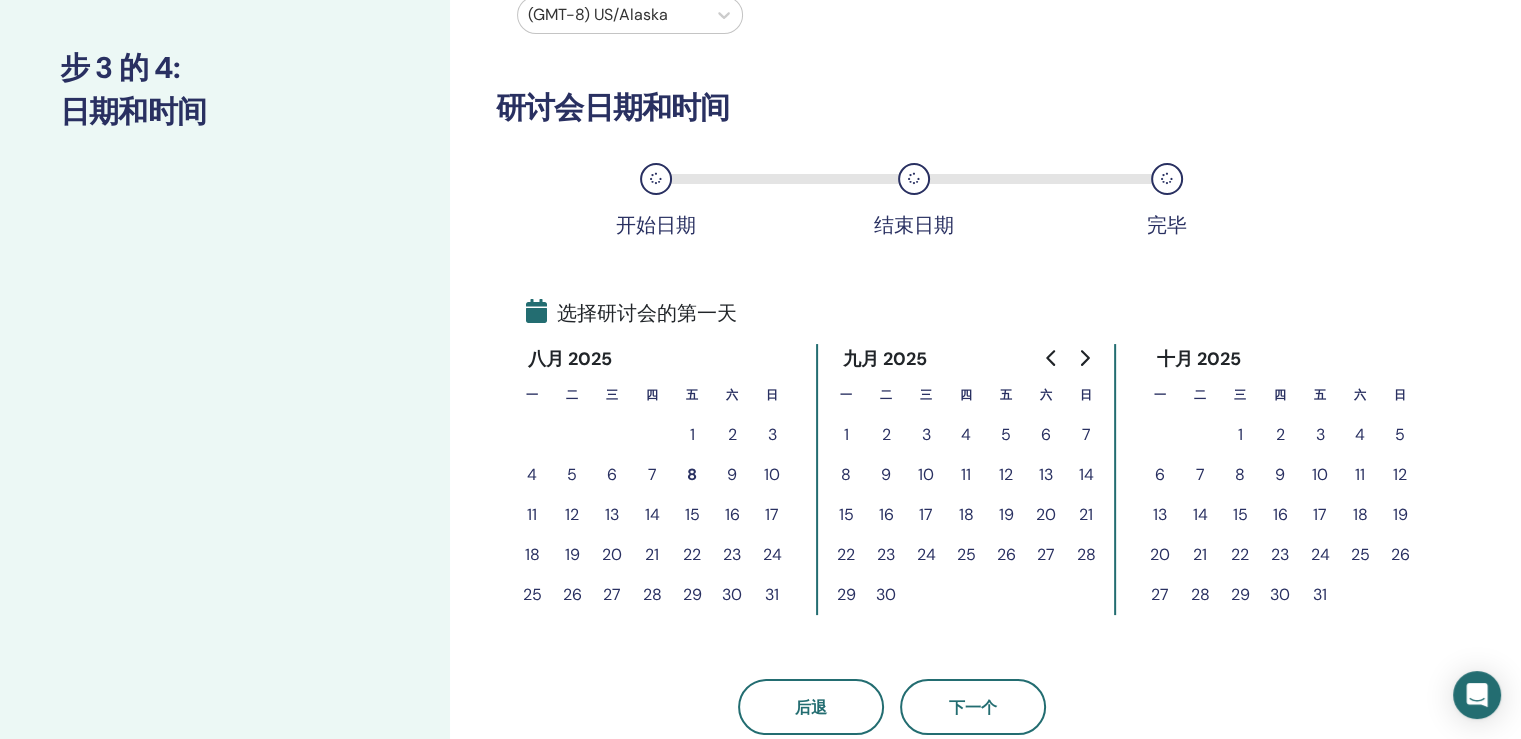 click on "7" at bounding box center [652, 475] 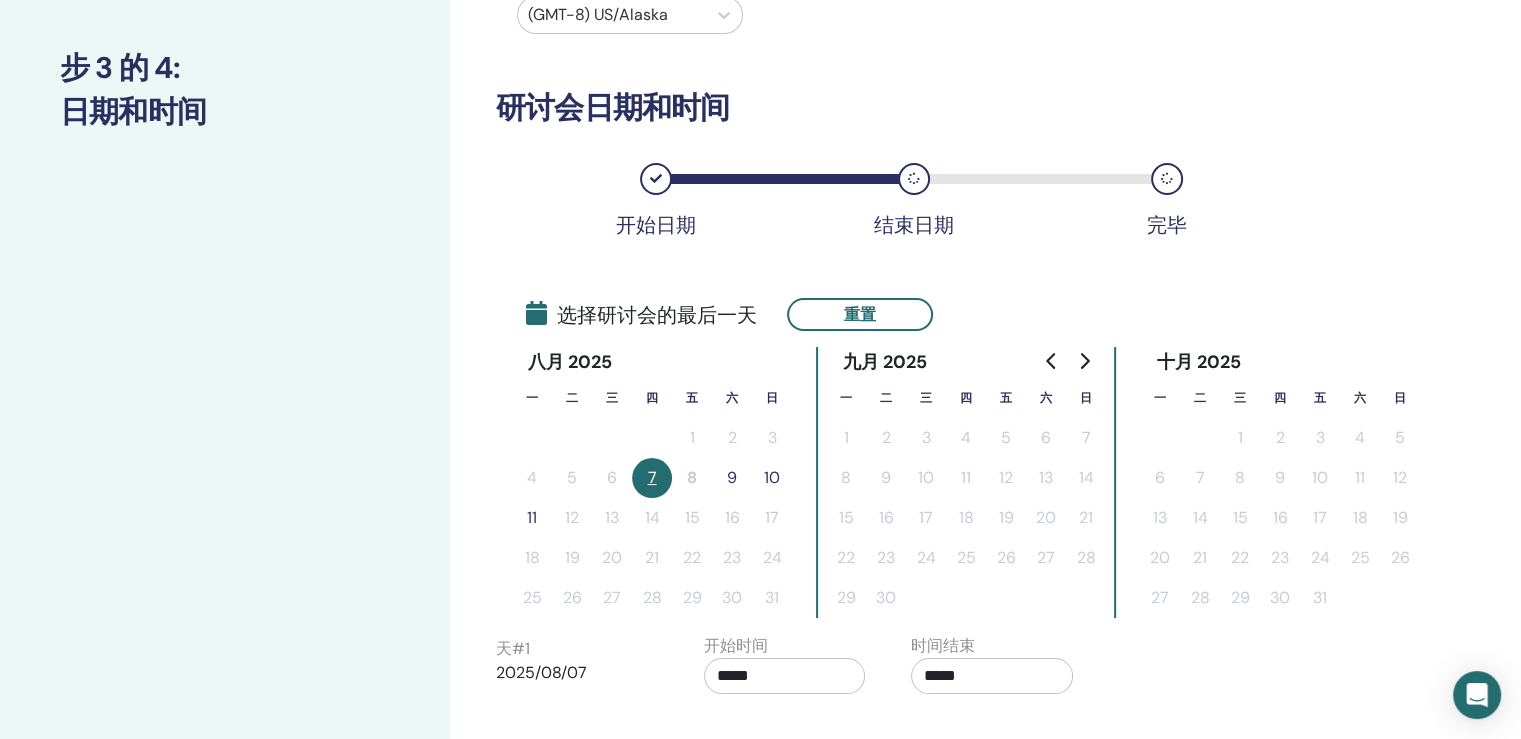 click on "7" at bounding box center [652, 478] 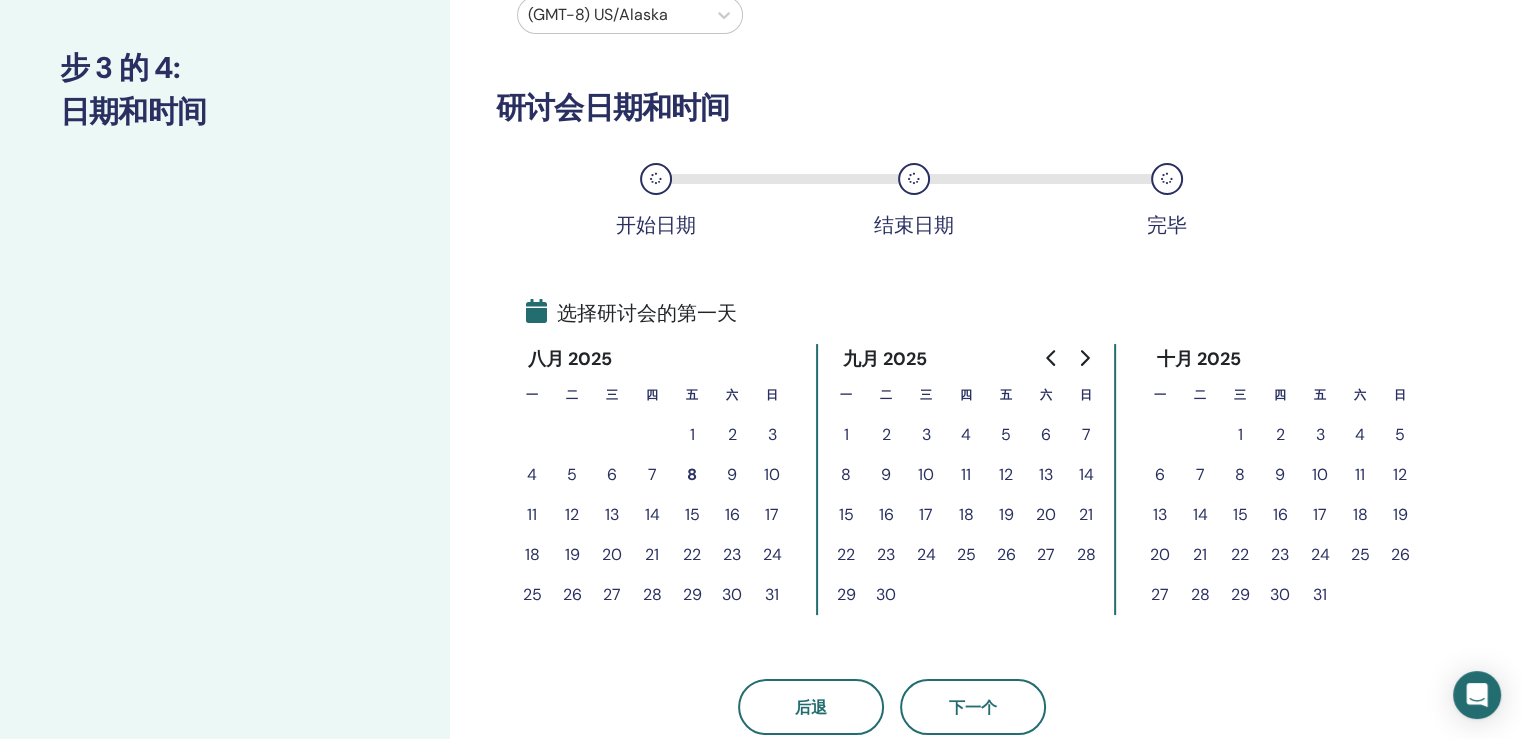 click on "7" at bounding box center (652, 475) 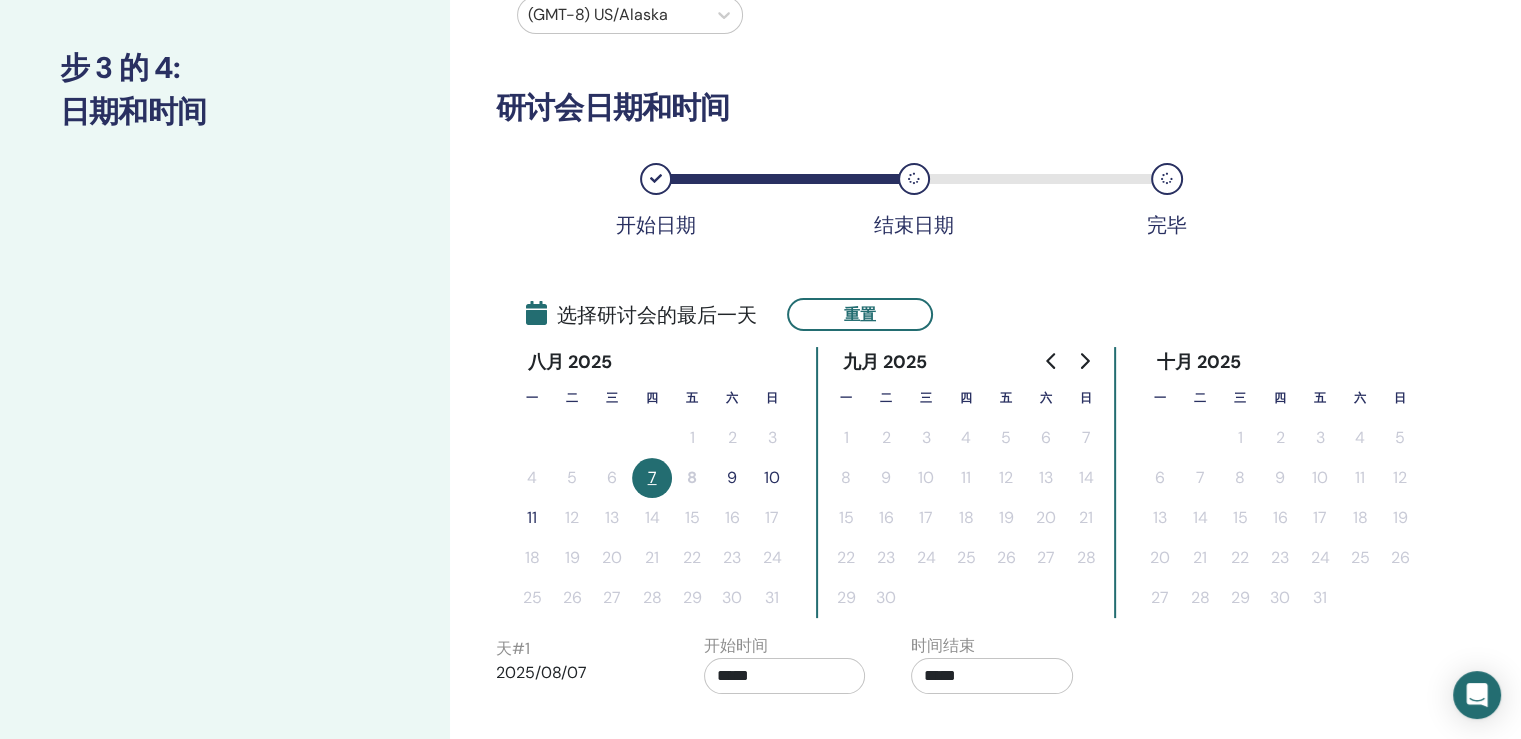 click on "11" at bounding box center [532, 518] 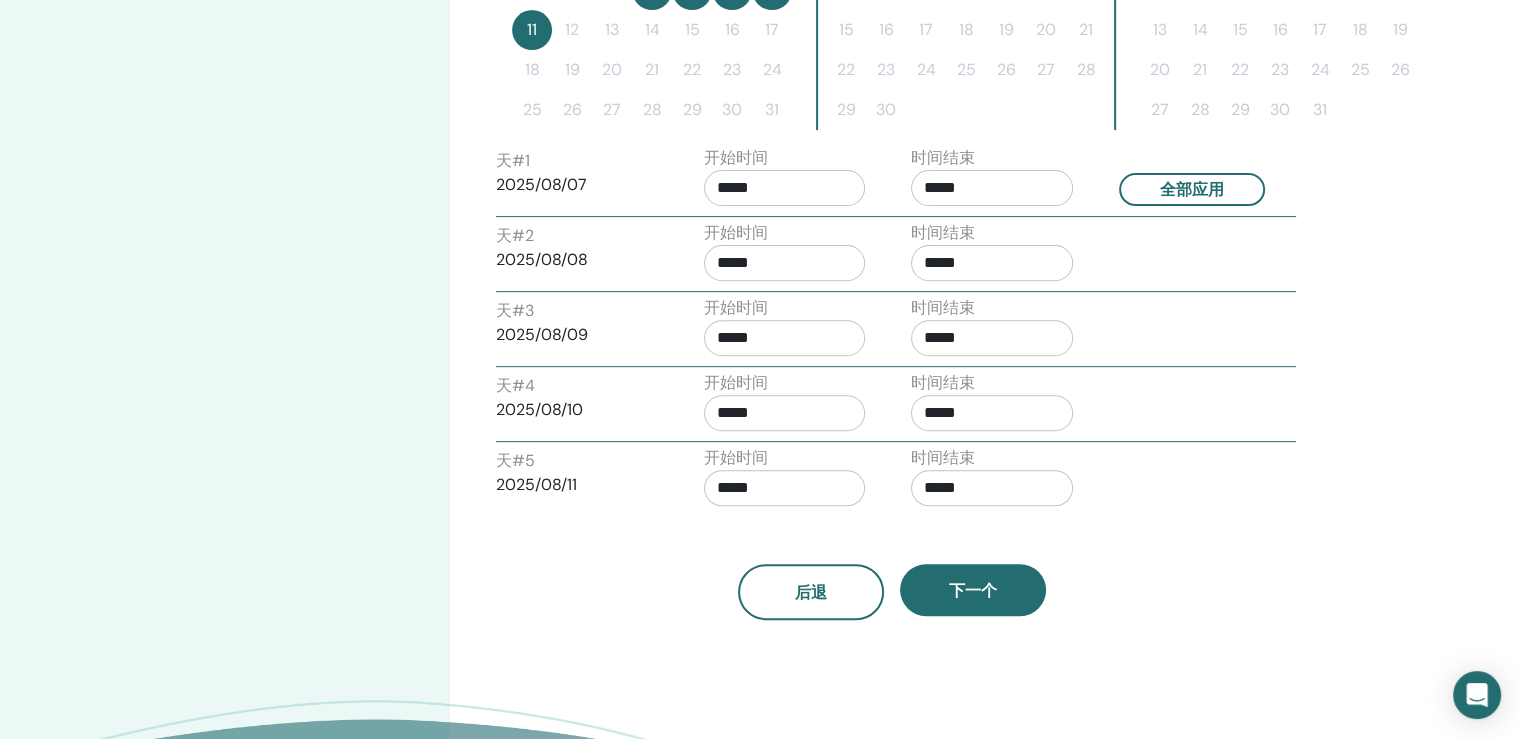 scroll, scrollTop: 700, scrollLeft: 0, axis: vertical 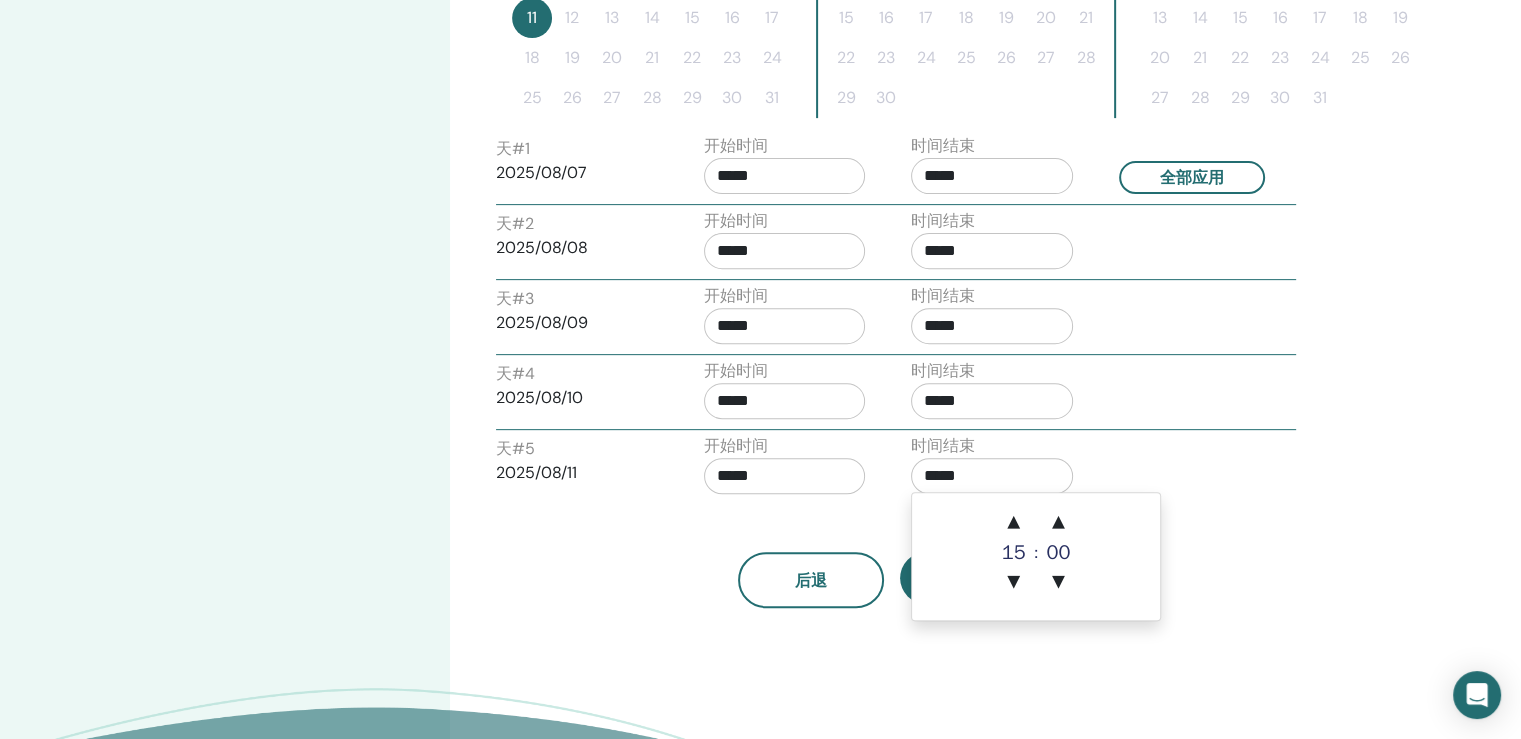 drag, startPoint x: 934, startPoint y: 473, endPoint x: 918, endPoint y: 473, distance: 16 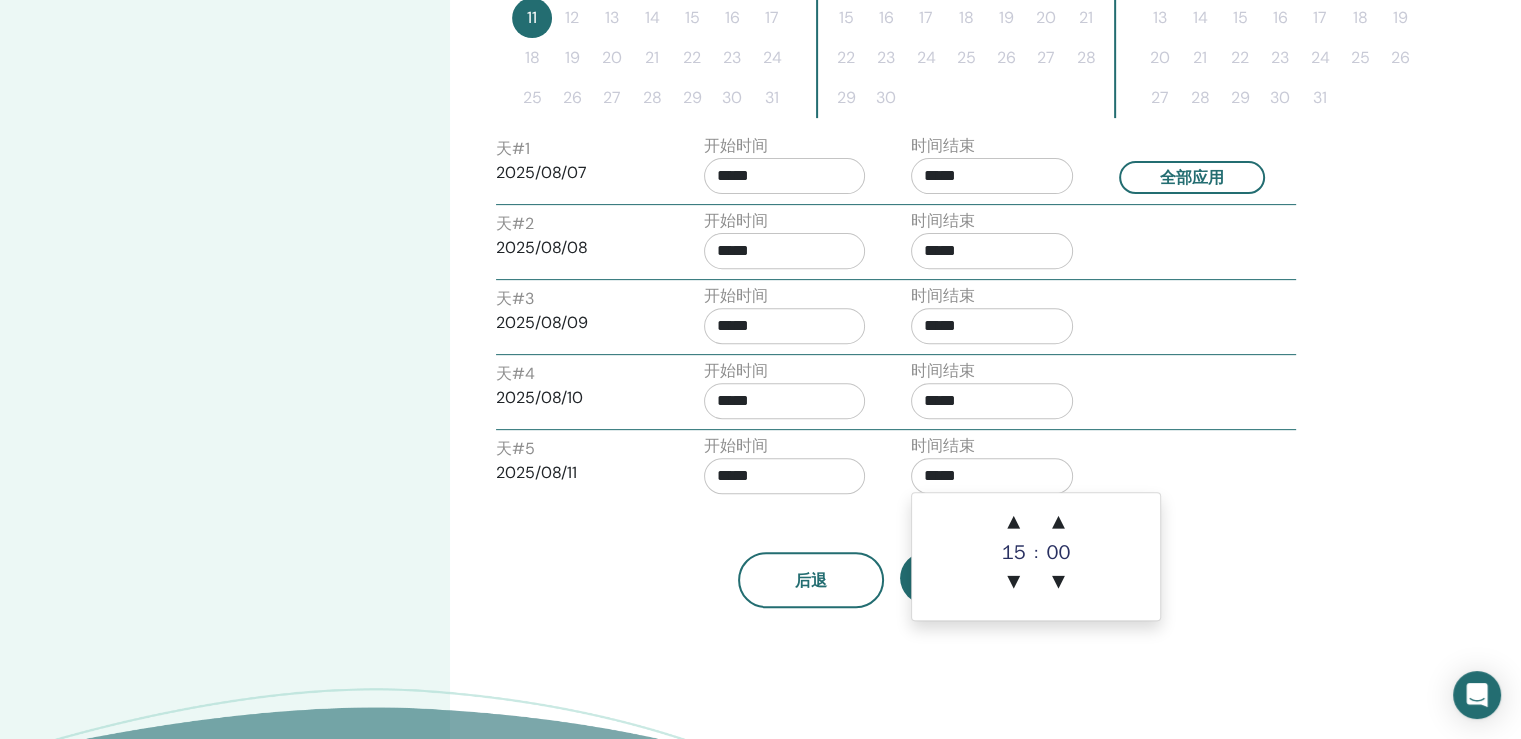 click on "*****" at bounding box center [992, 476] 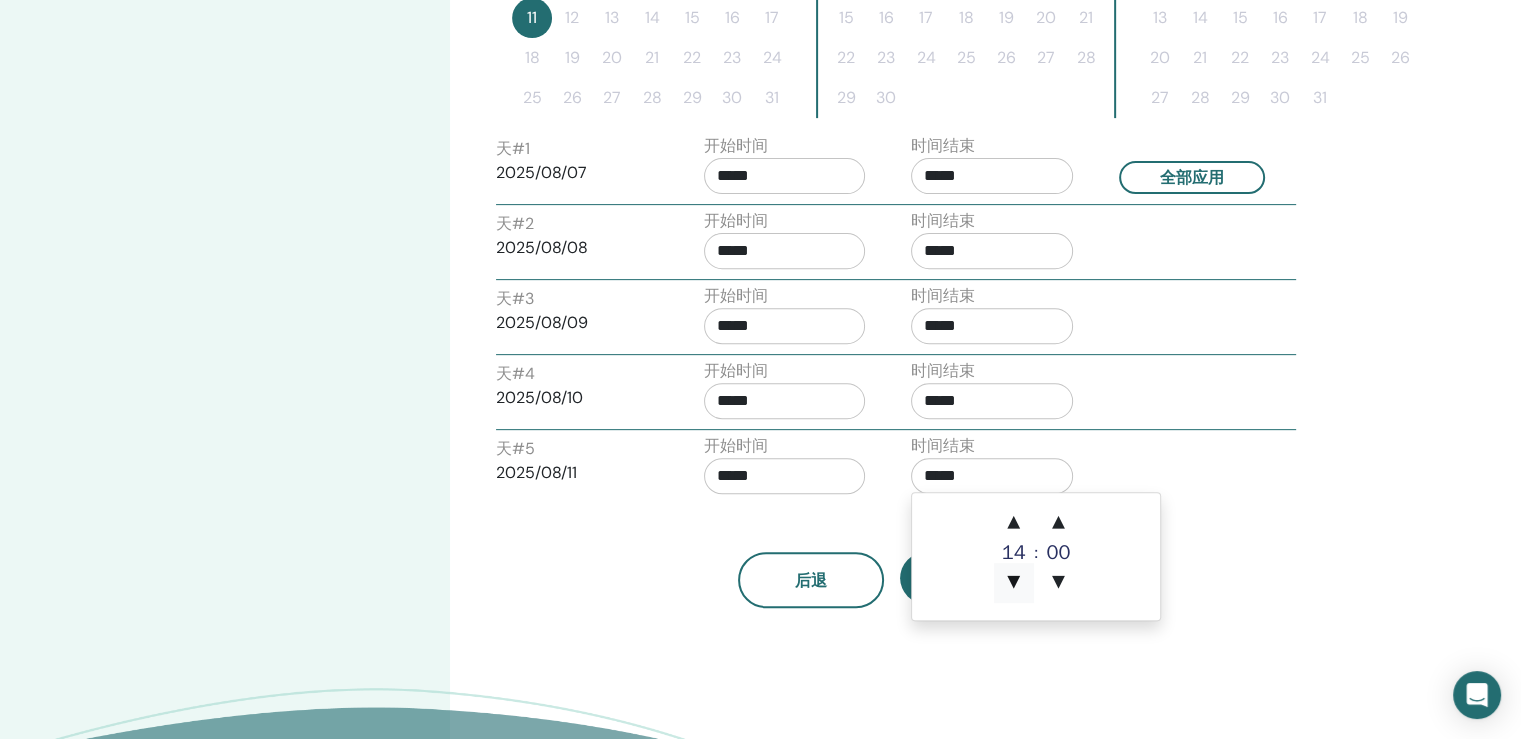 click on "▼" at bounding box center [1014, 583] 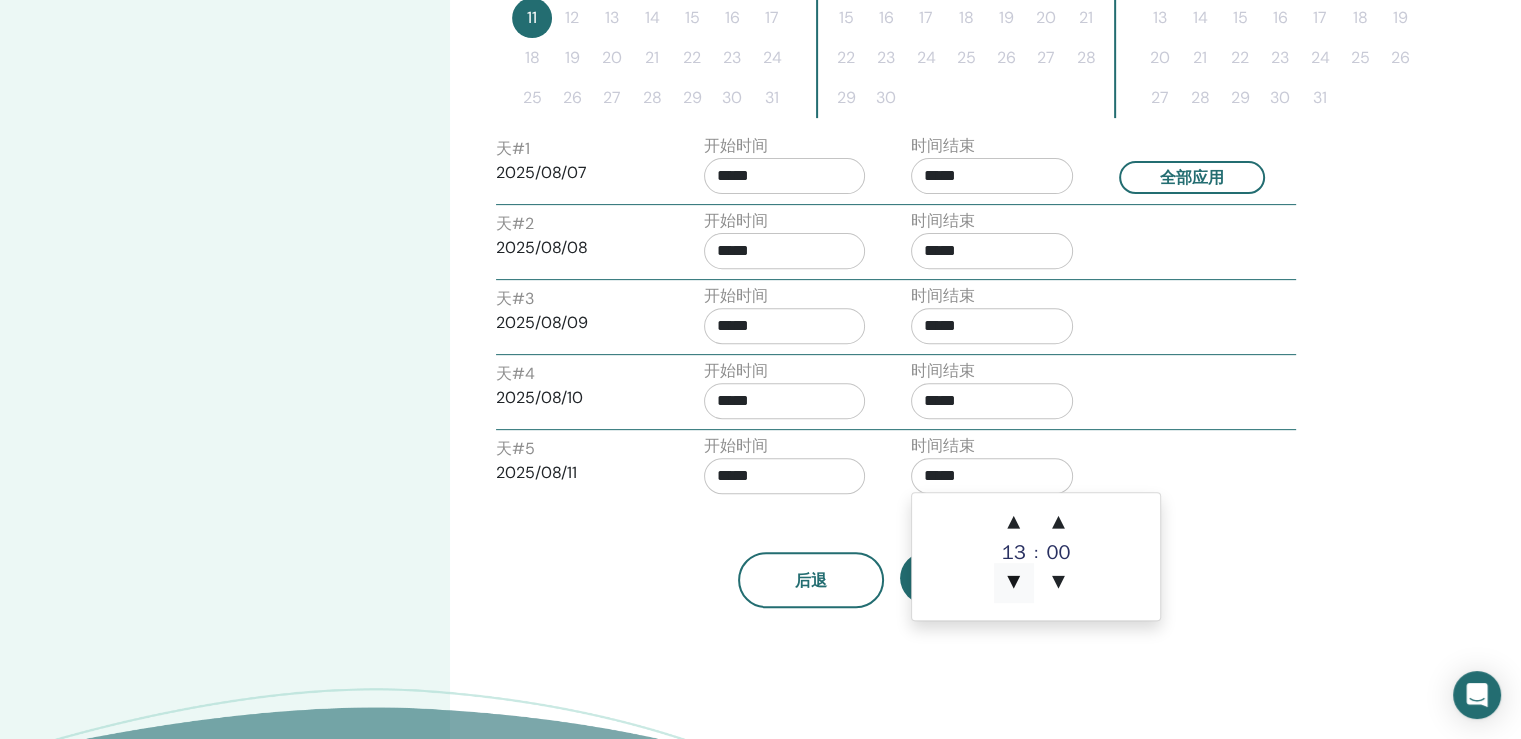 click on "▼" at bounding box center [1014, 583] 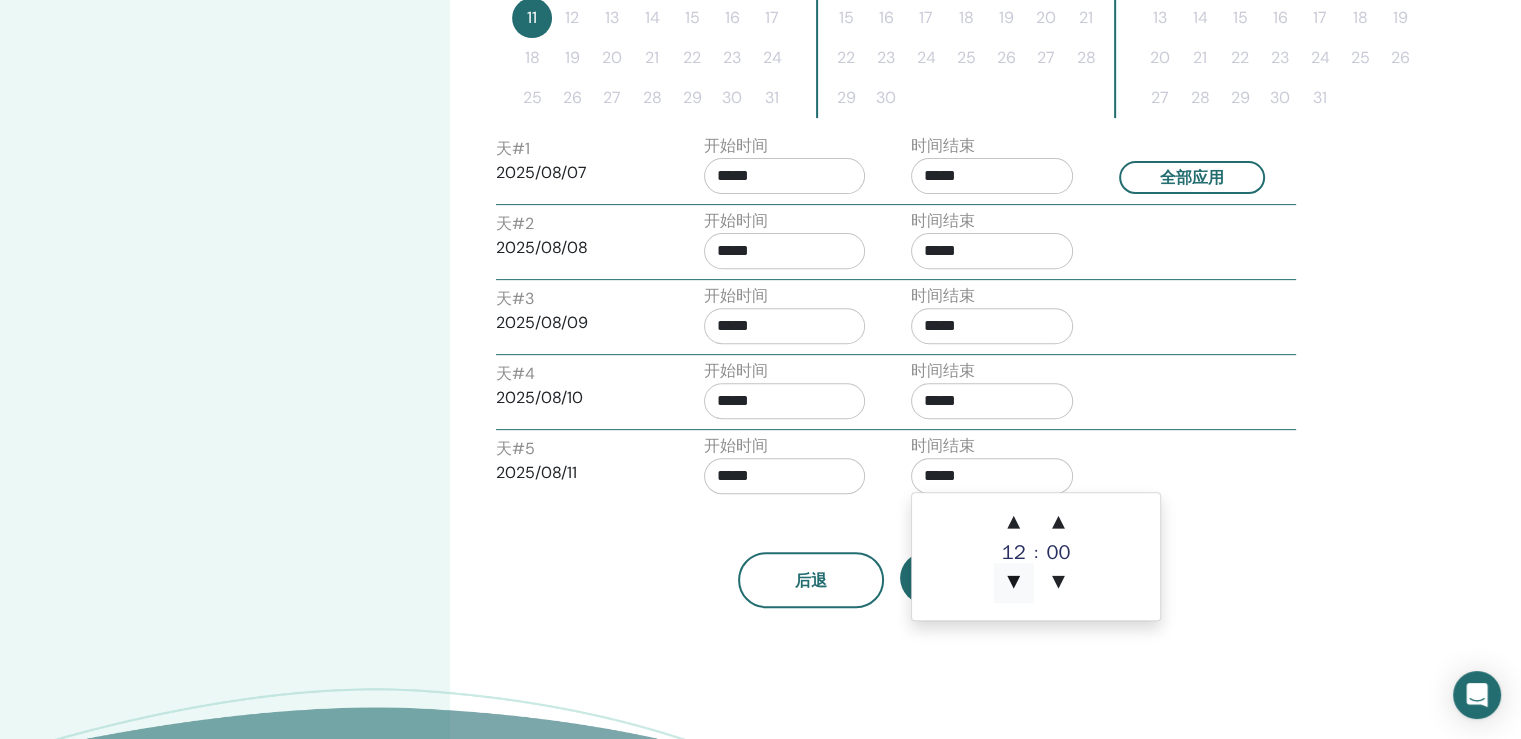 click on "▼" at bounding box center (1014, 583) 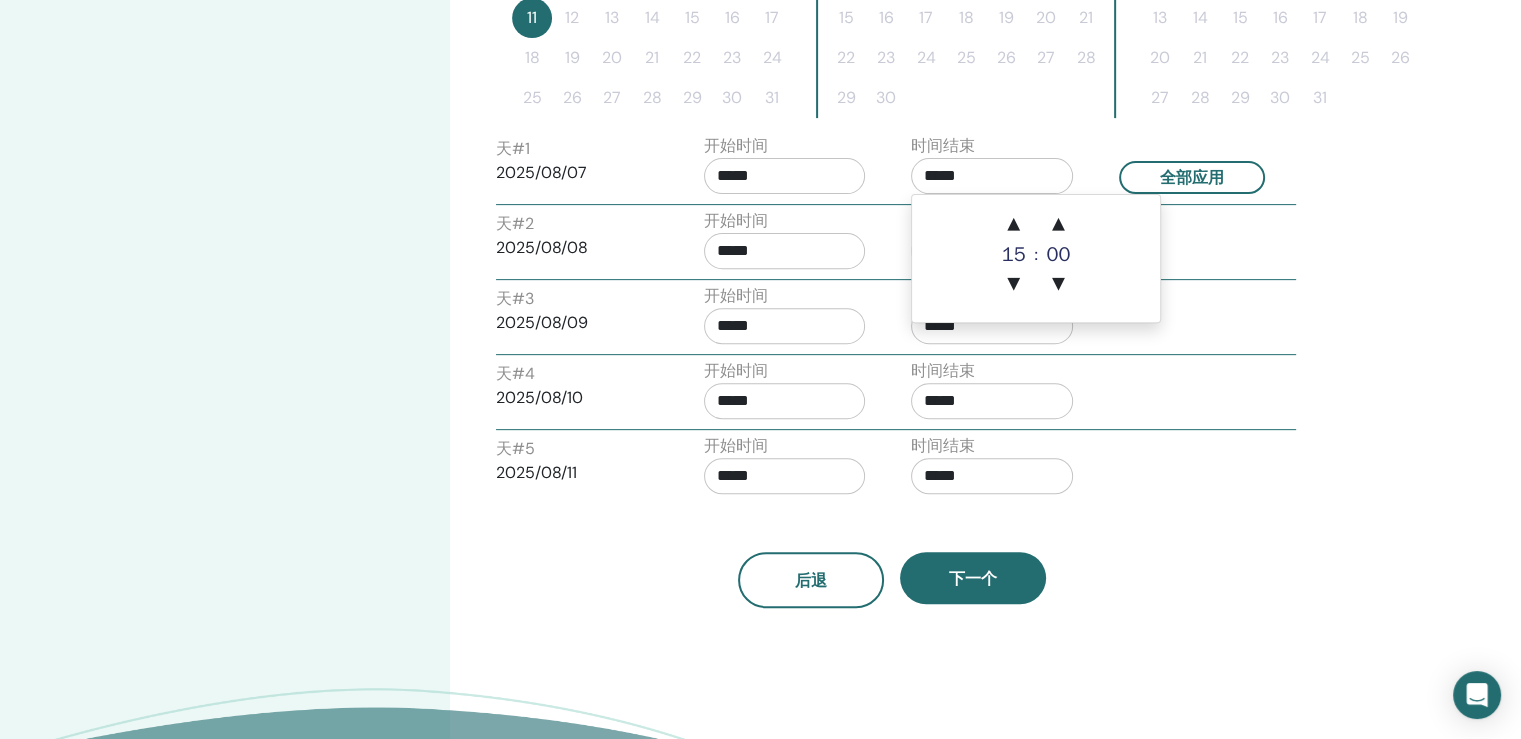 click on "*****" at bounding box center [992, 176] 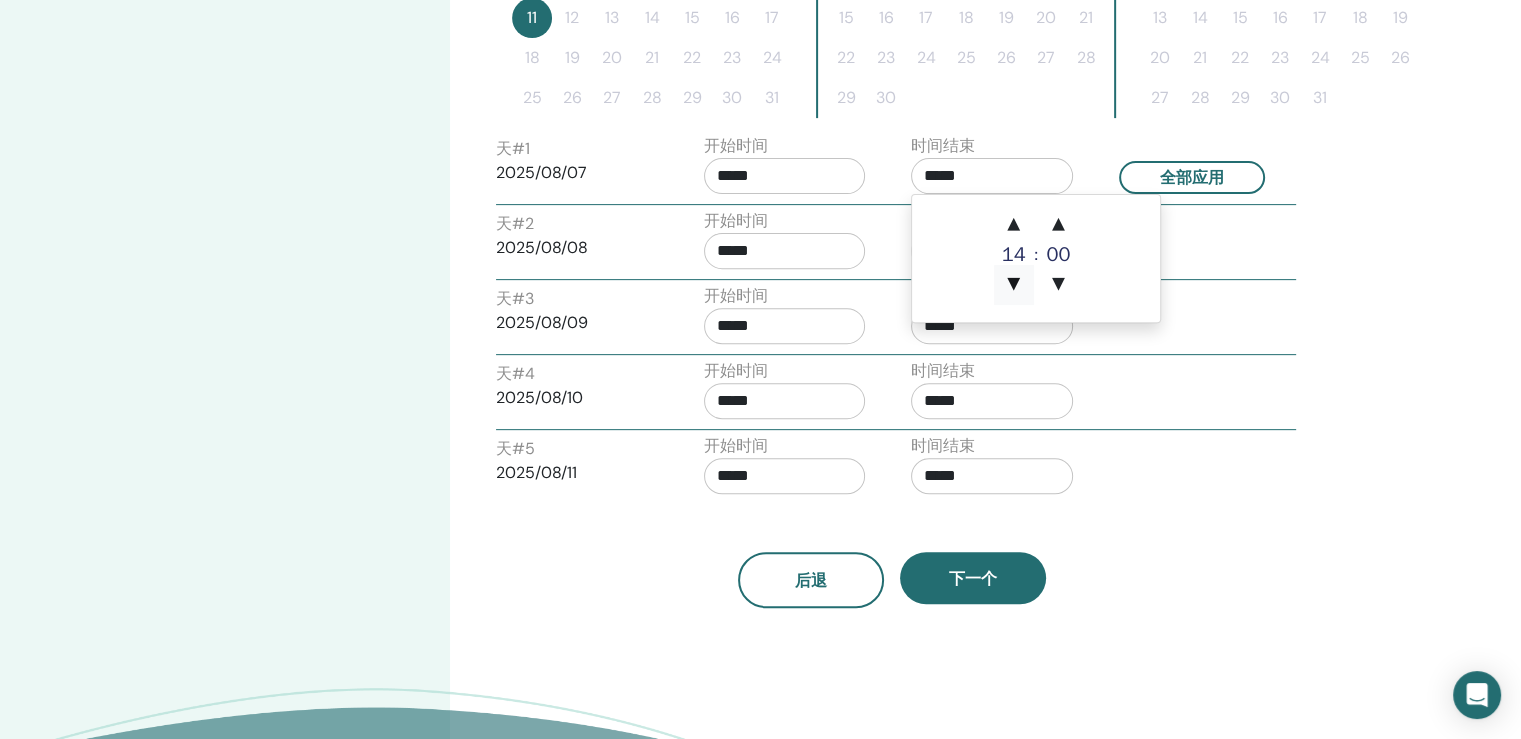 click on "▼" at bounding box center (1014, 285) 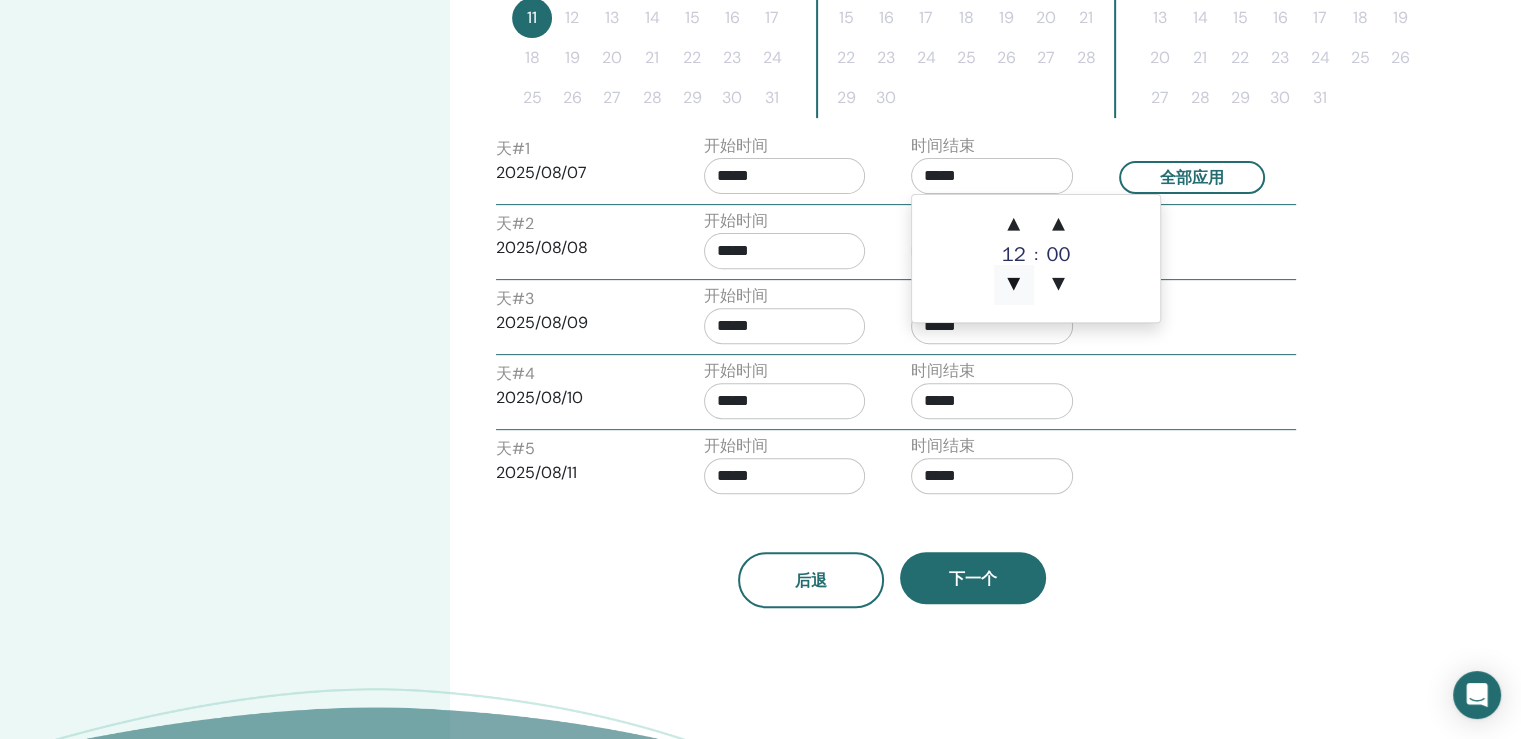 click on "▼" at bounding box center [1014, 285] 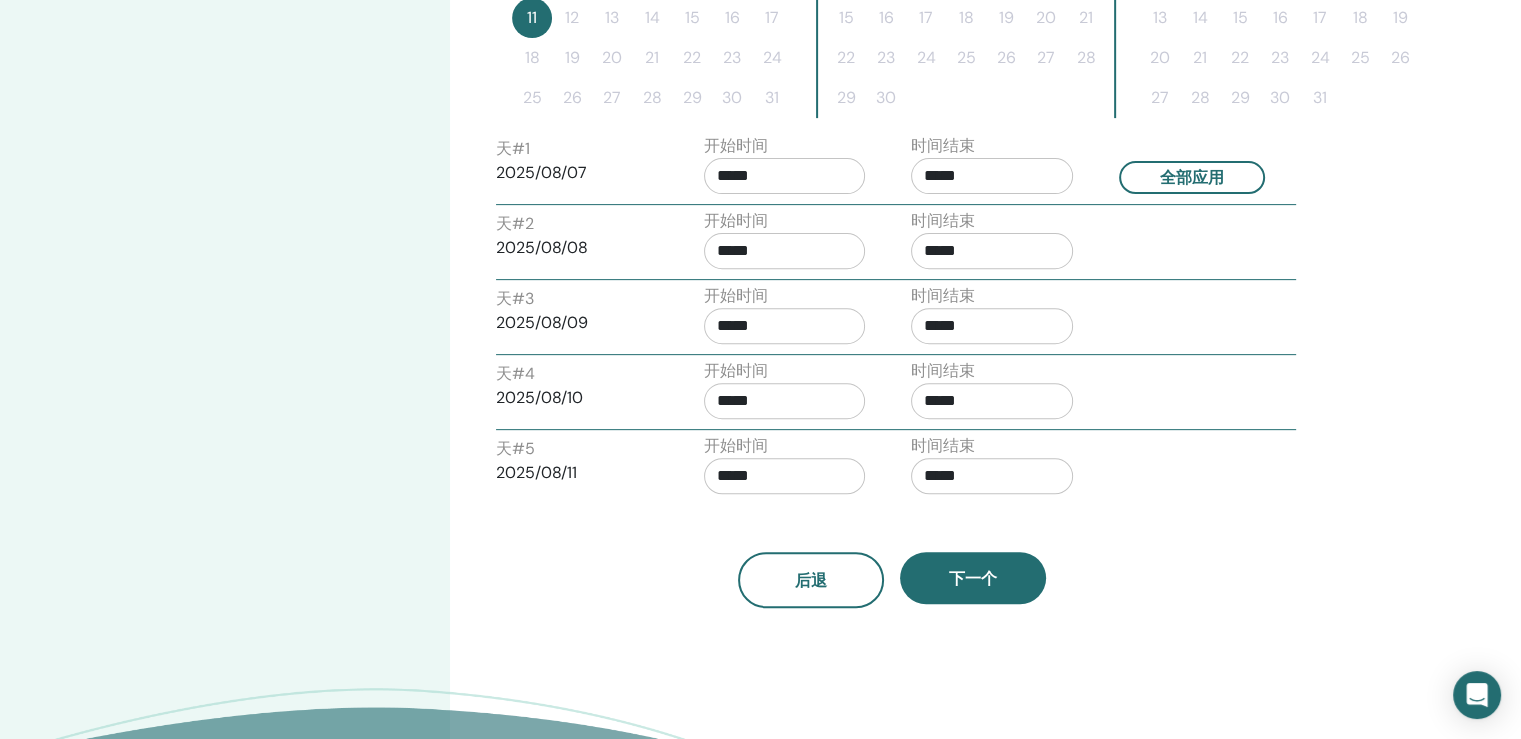 click on "后退 下一个" at bounding box center [892, 556] 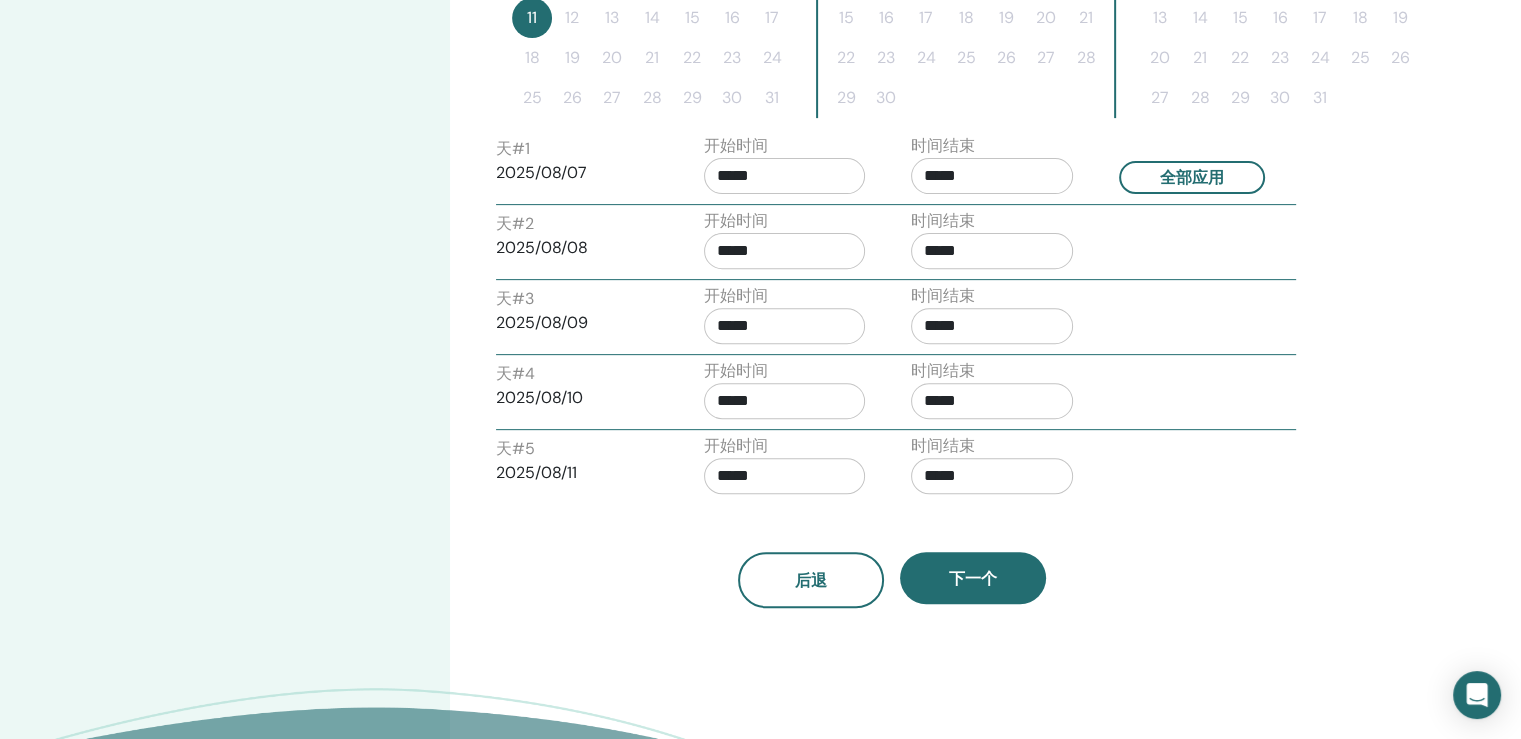 click on "*****" at bounding box center [992, 326] 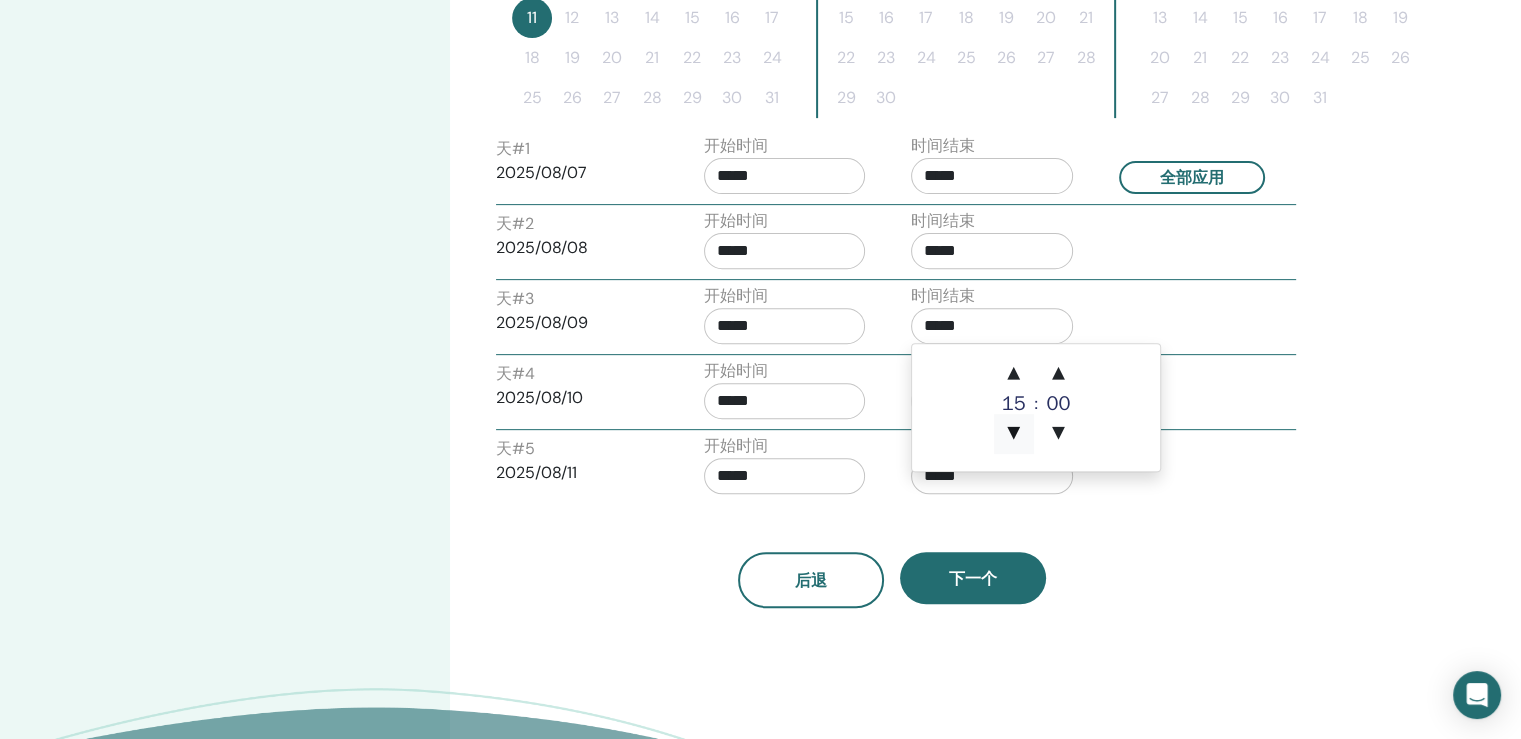 click on "▼" at bounding box center (1014, 434) 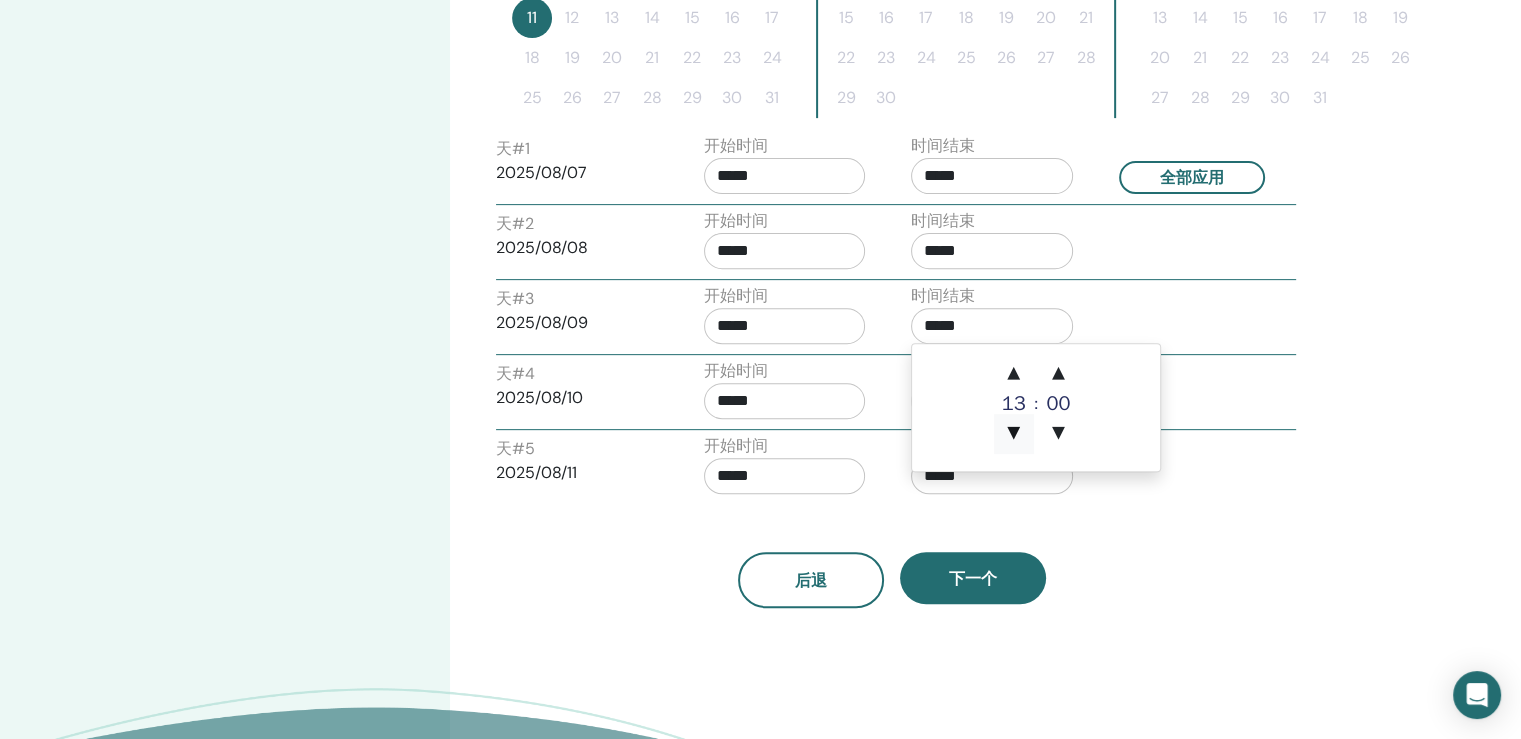 click on "▼" at bounding box center [1014, 434] 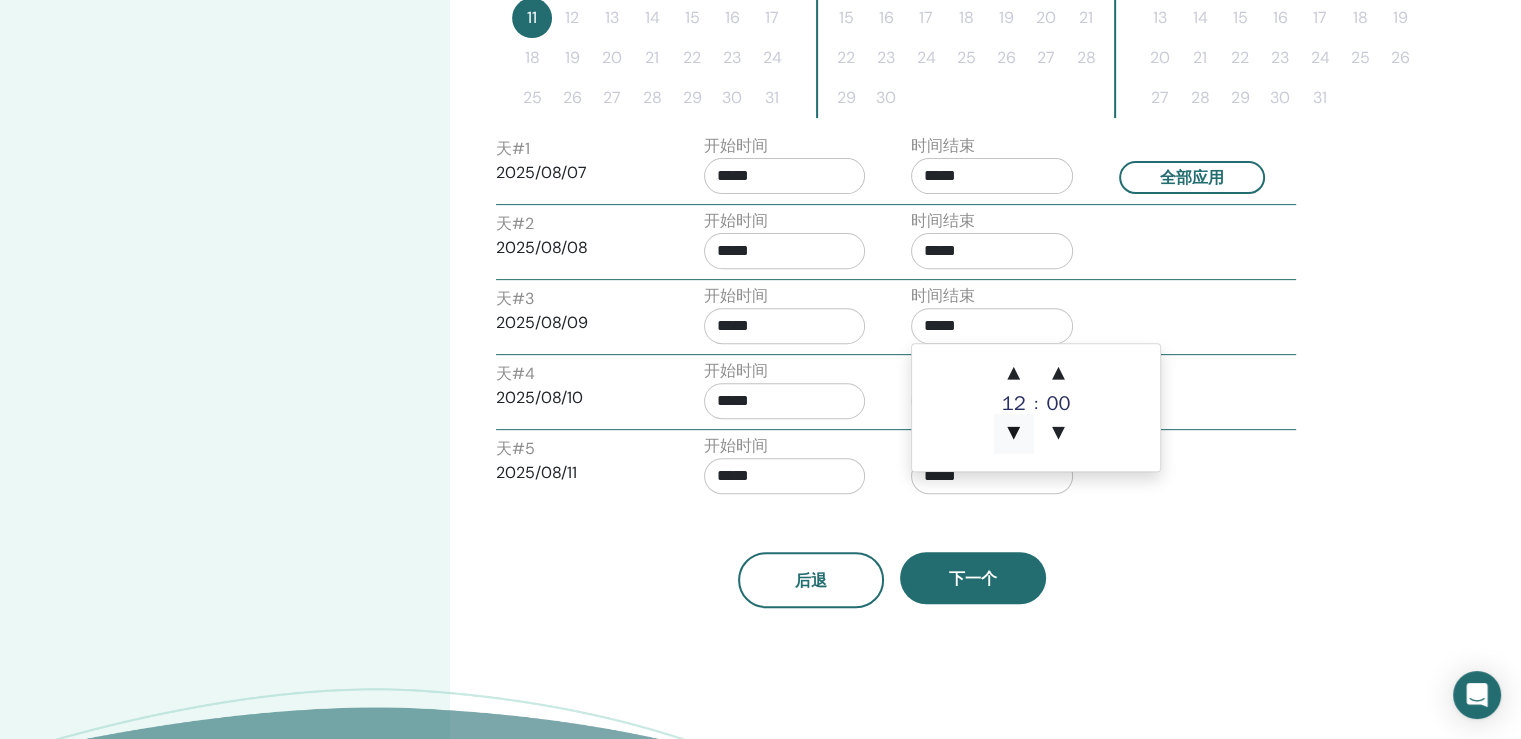click on "▼" at bounding box center [1014, 434] 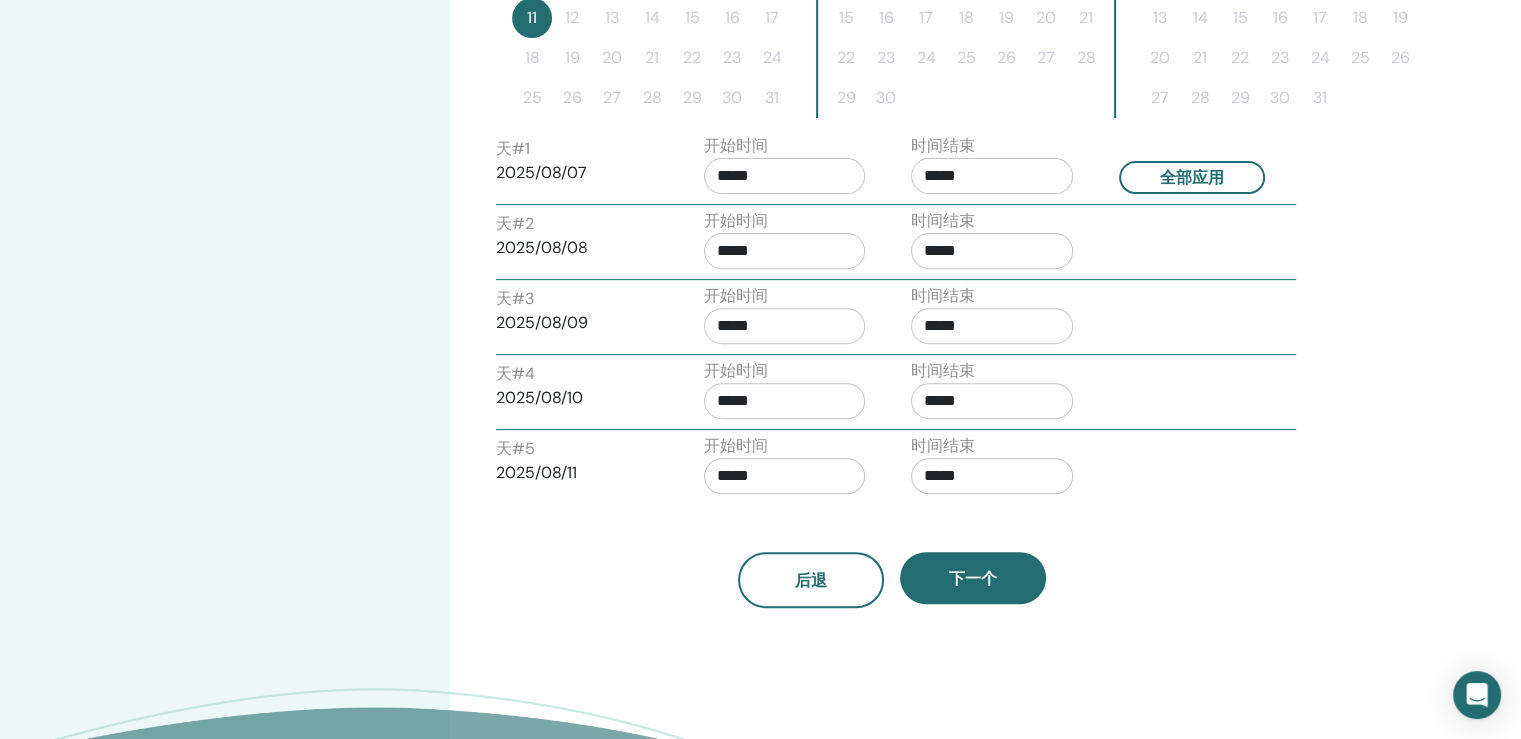 click on "后退 下一个" at bounding box center [892, 556] 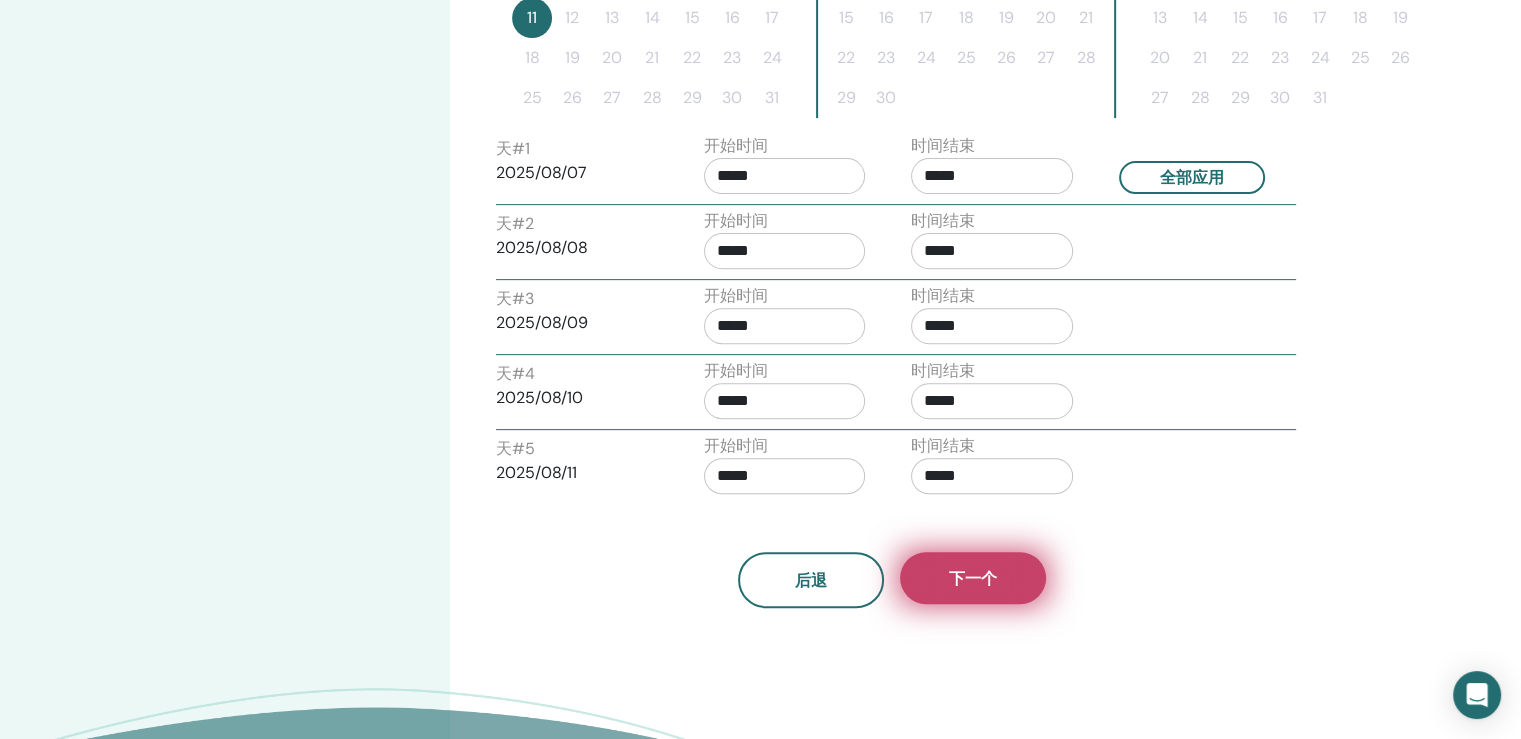 click on "下一个" at bounding box center (973, 578) 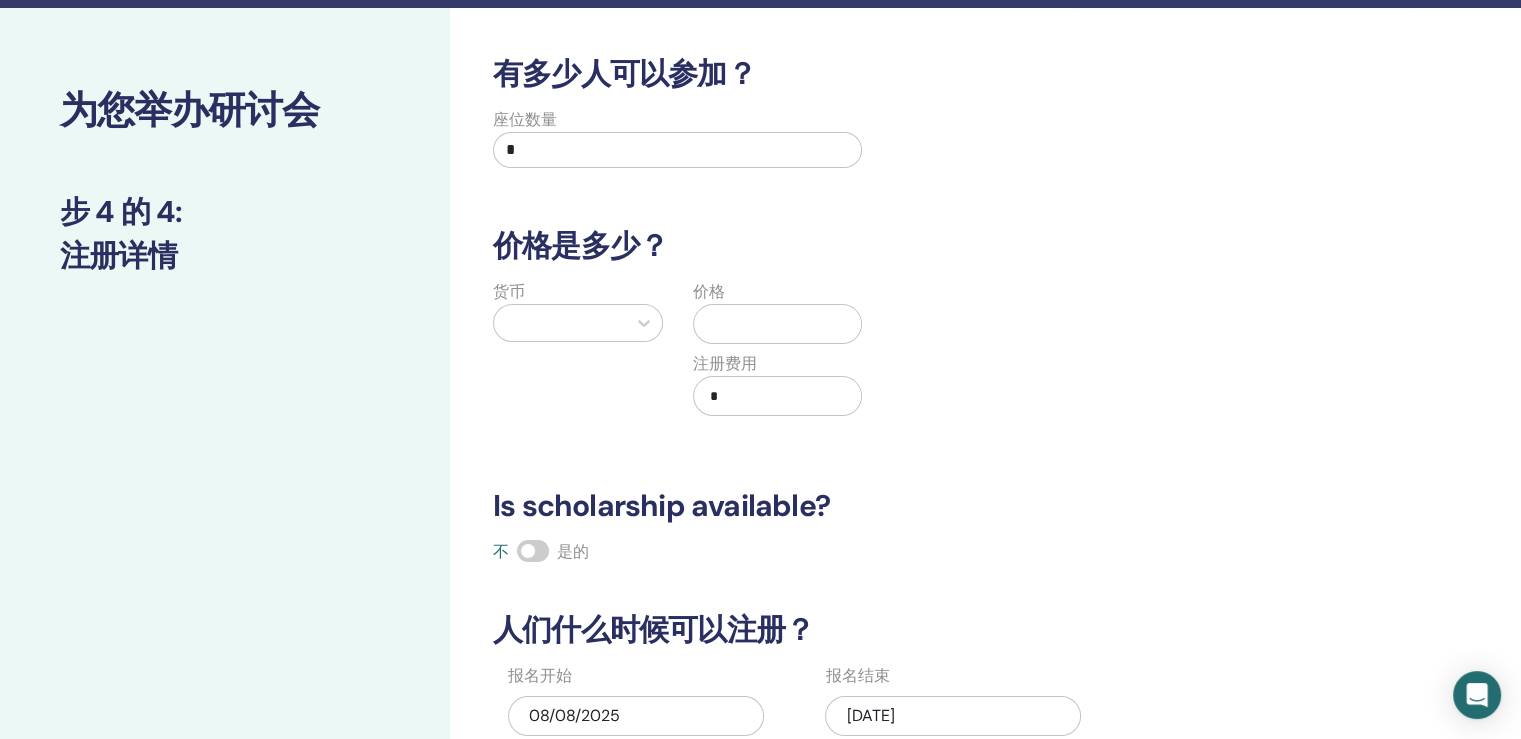 scroll, scrollTop: 100, scrollLeft: 0, axis: vertical 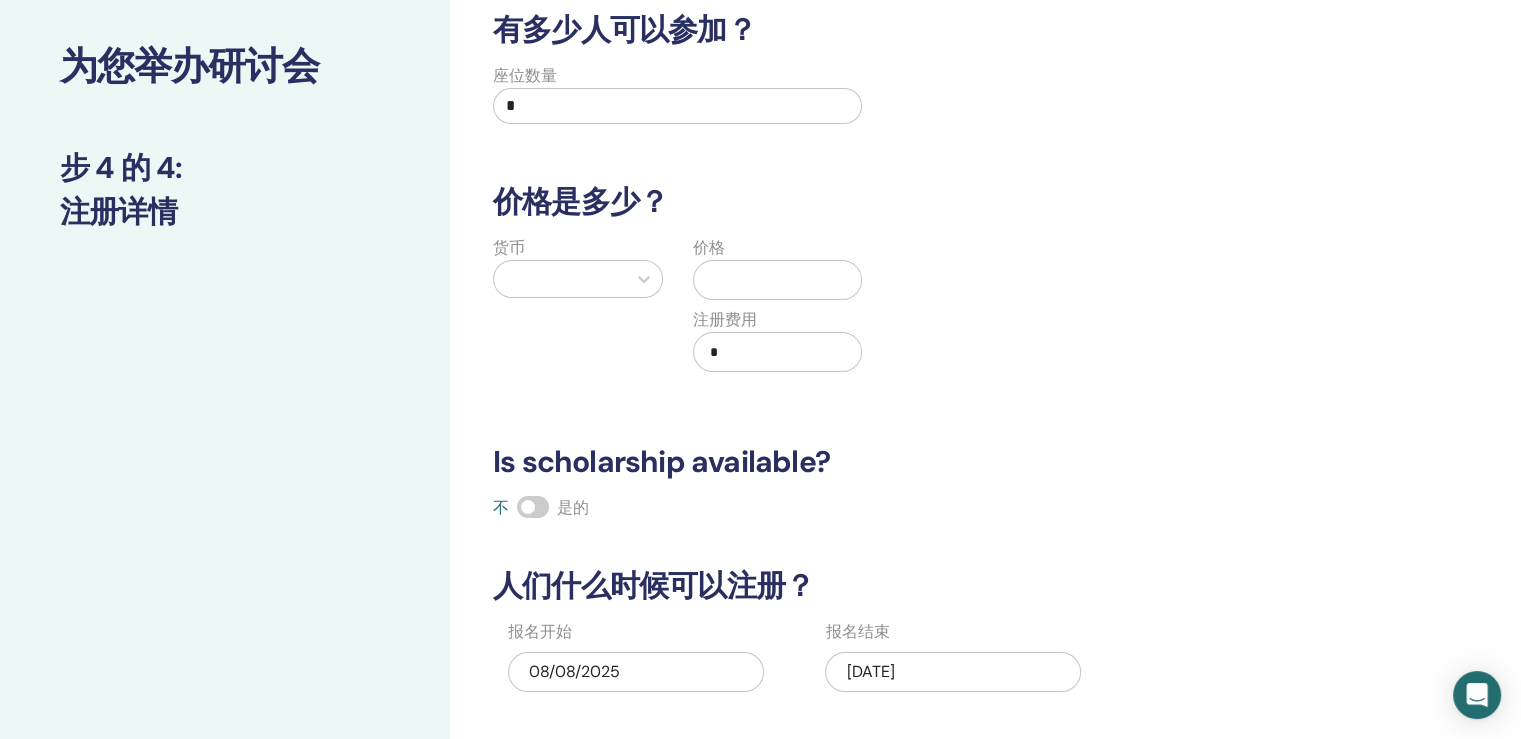 drag, startPoint x: 556, startPoint y: 105, endPoint x: 481, endPoint y: 101, distance: 75.10659 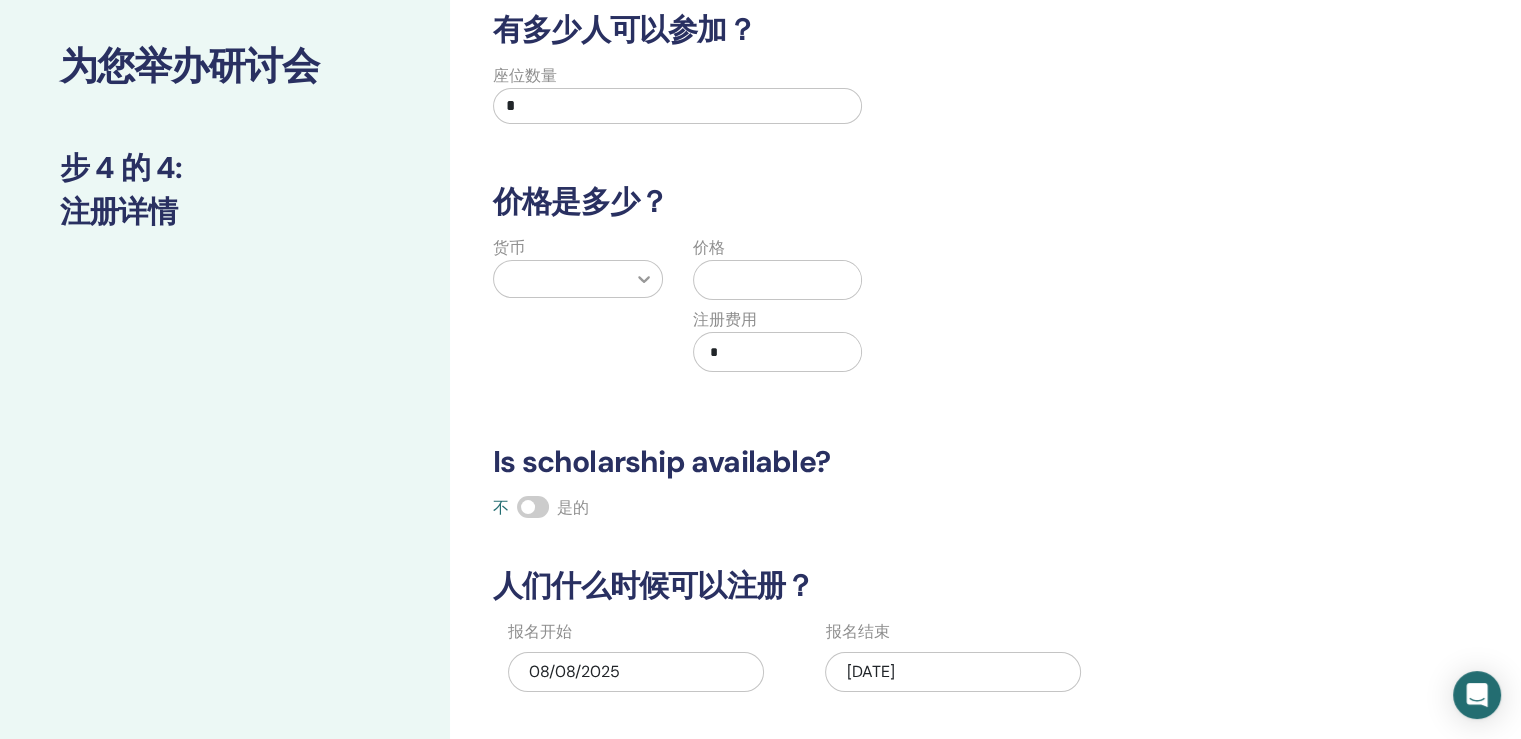 type on "*" 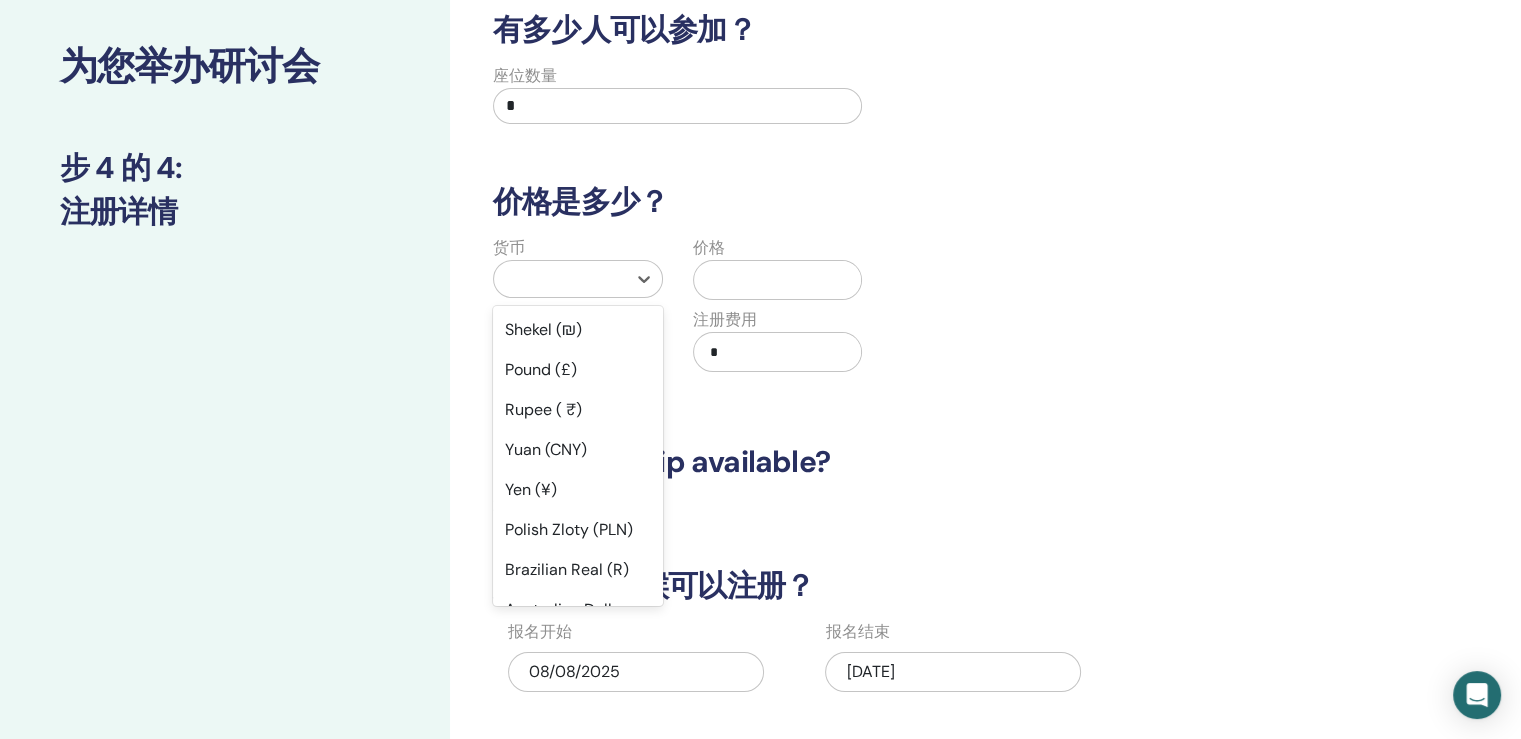 scroll, scrollTop: 0, scrollLeft: 0, axis: both 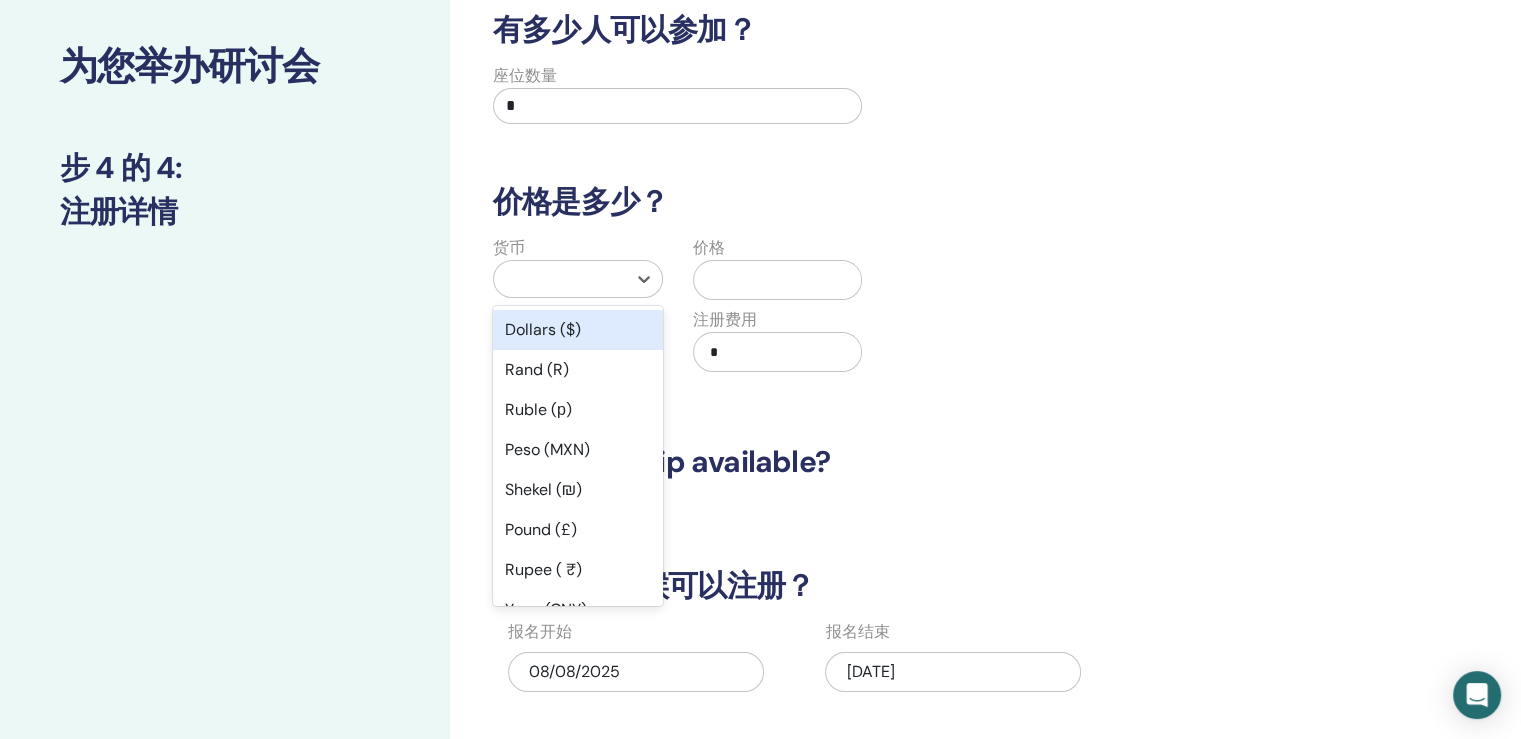 click on "Dollars ($)" at bounding box center [578, 330] 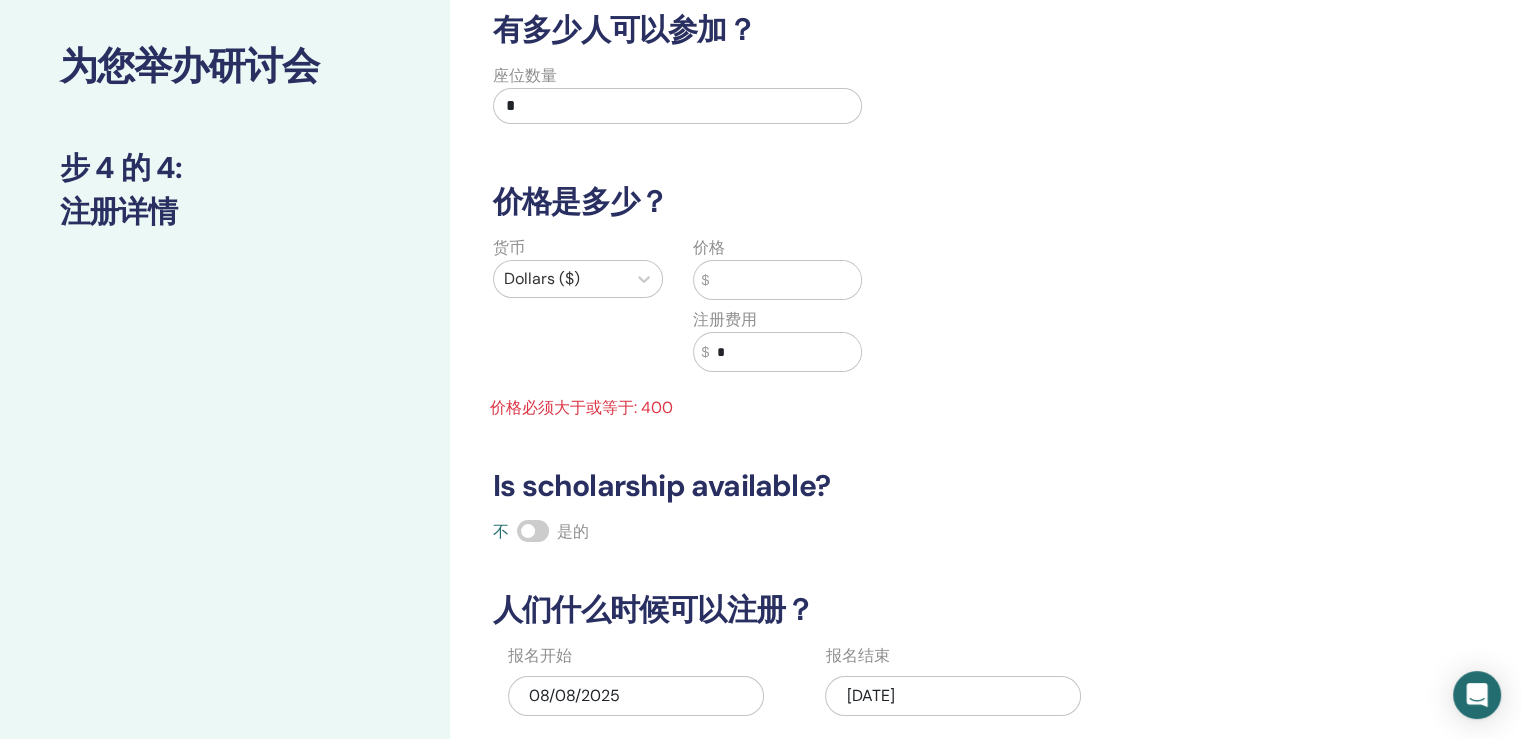 click at bounding box center (785, 280) 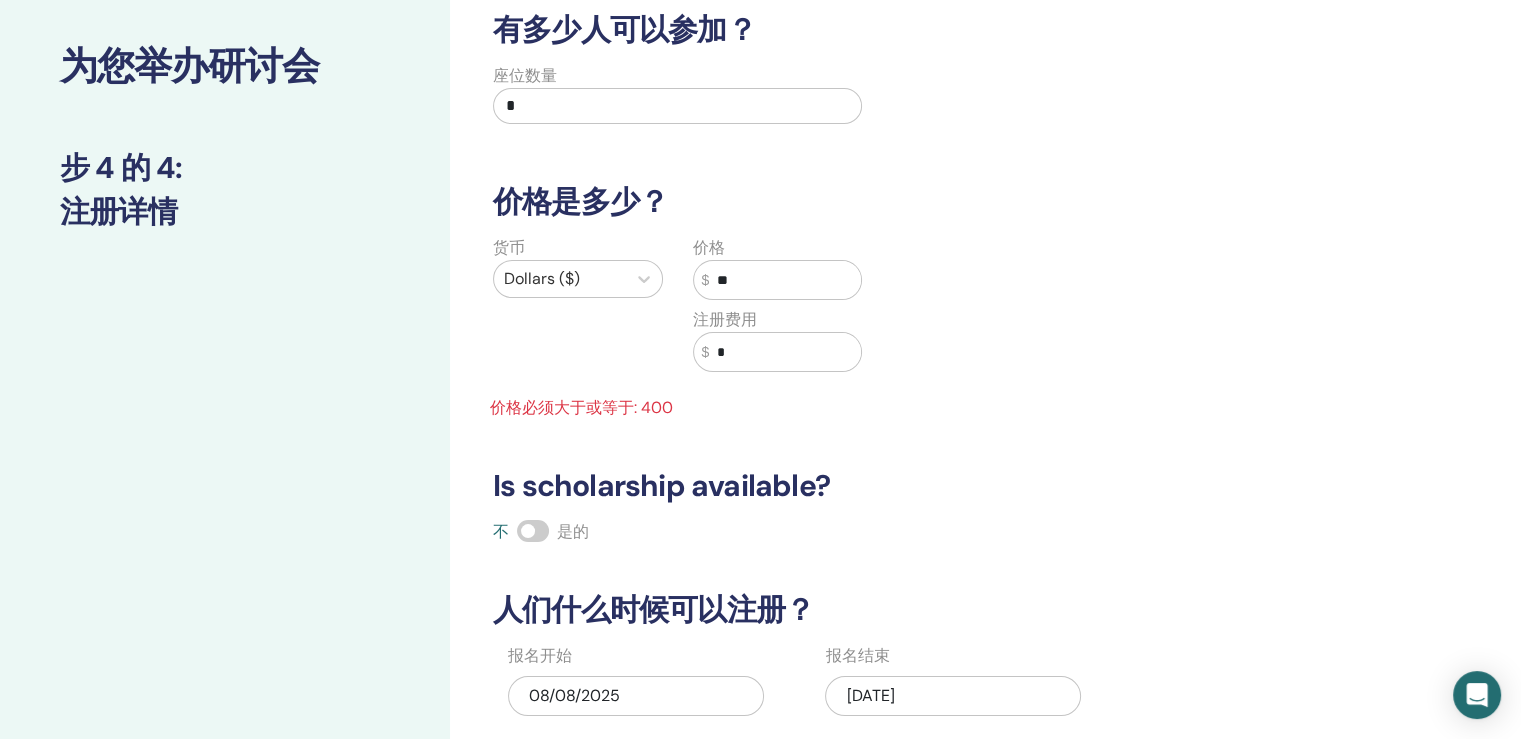 type on "*" 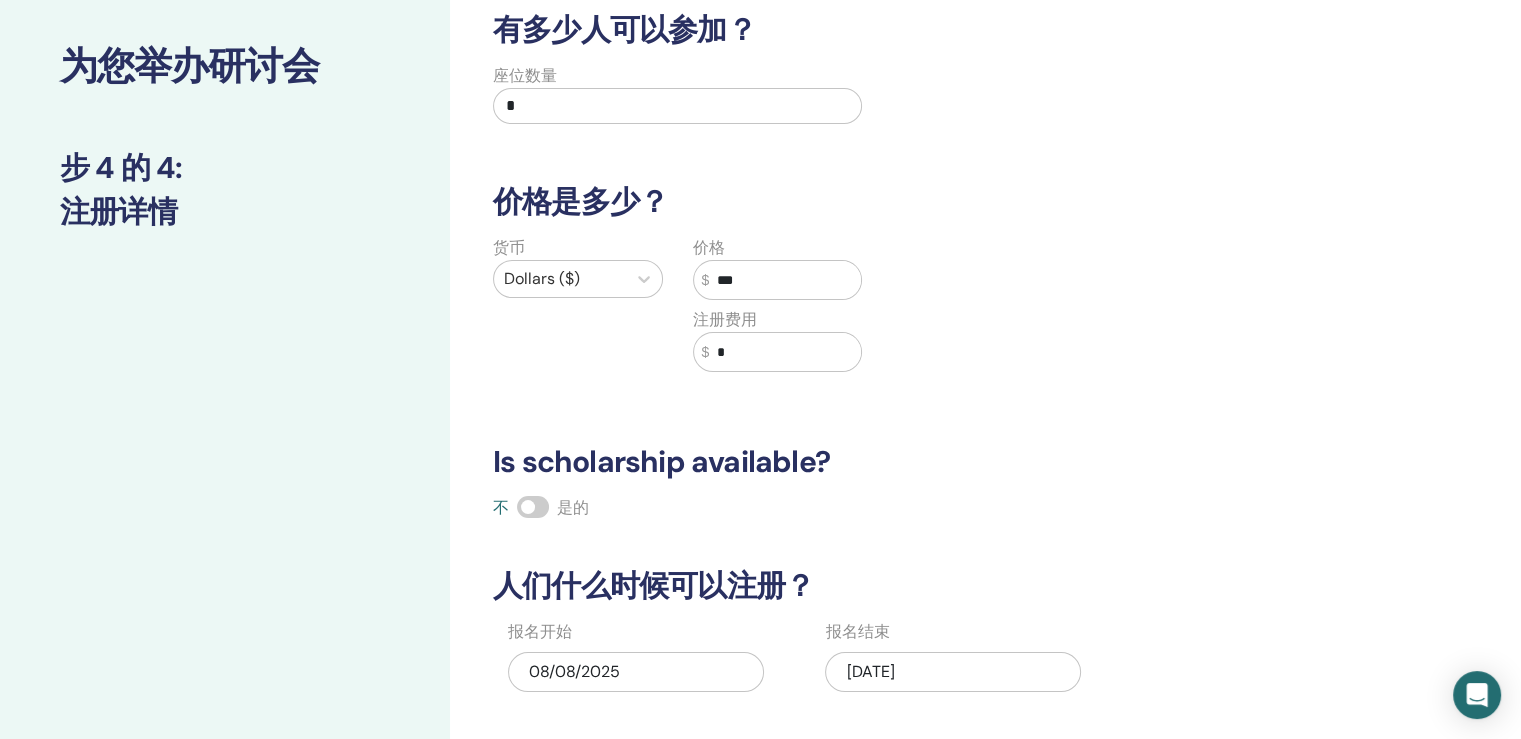 type on "***" 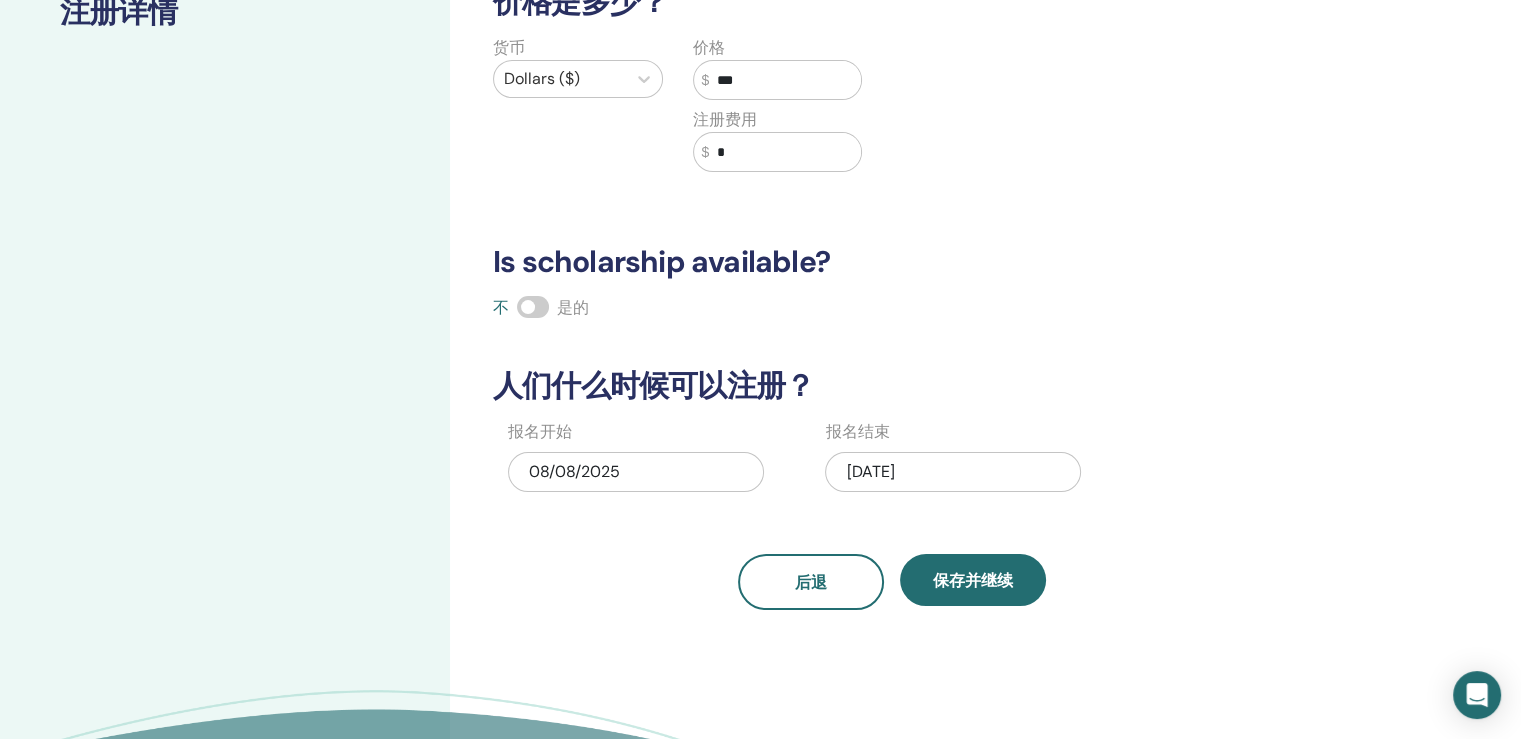 scroll, scrollTop: 400, scrollLeft: 0, axis: vertical 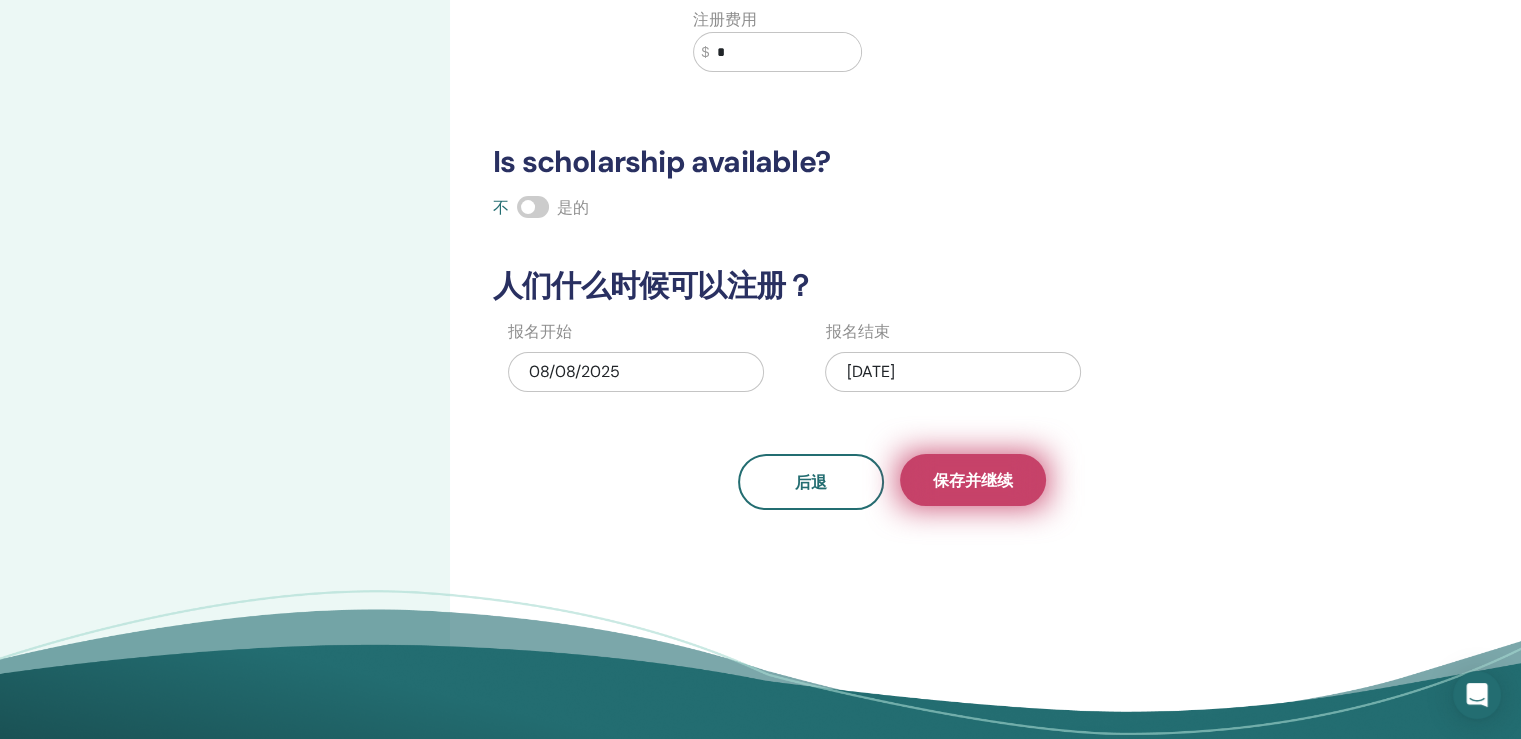 click on "保存并继续" at bounding box center [973, 480] 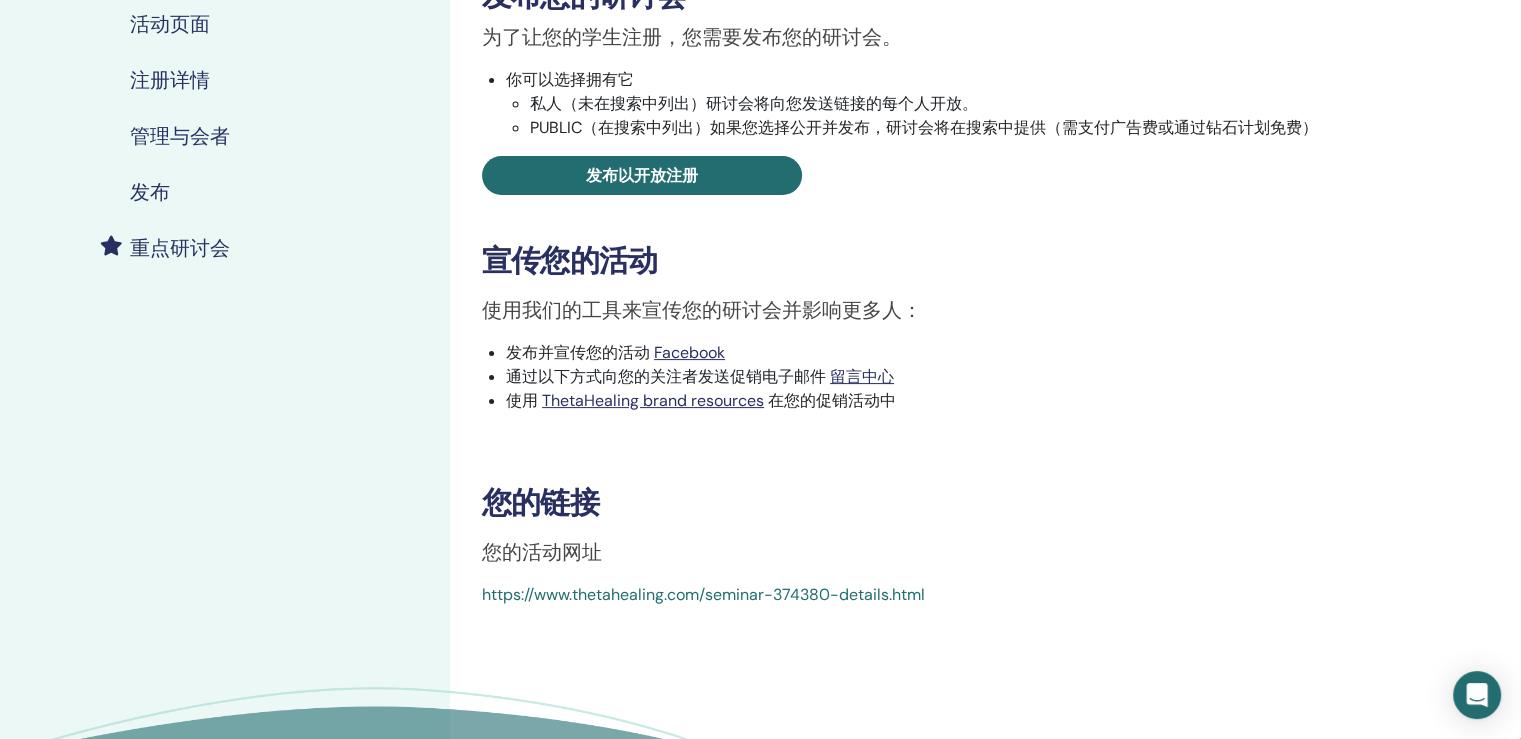 scroll, scrollTop: 200, scrollLeft: 0, axis: vertical 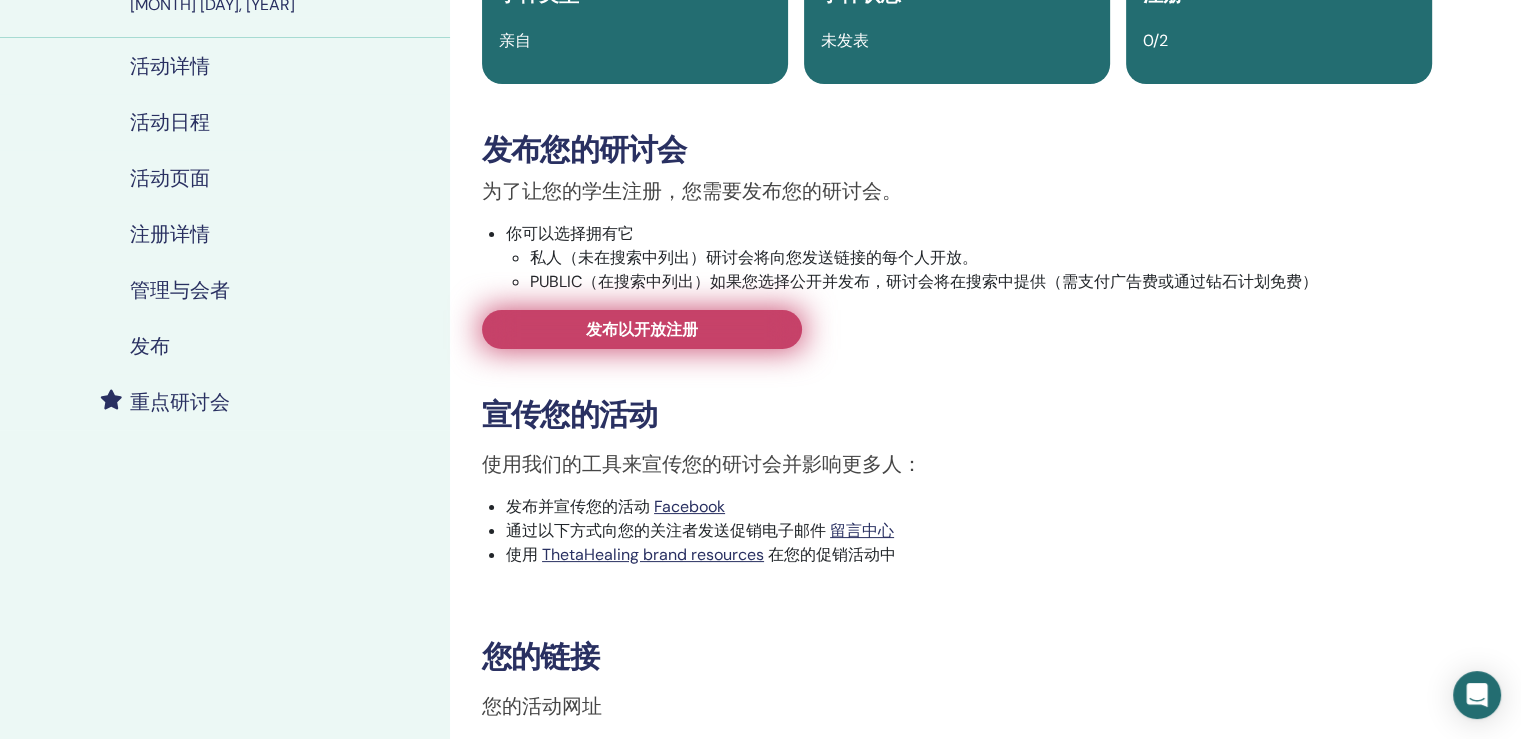 click on "发布以开放注册" at bounding box center [642, 329] 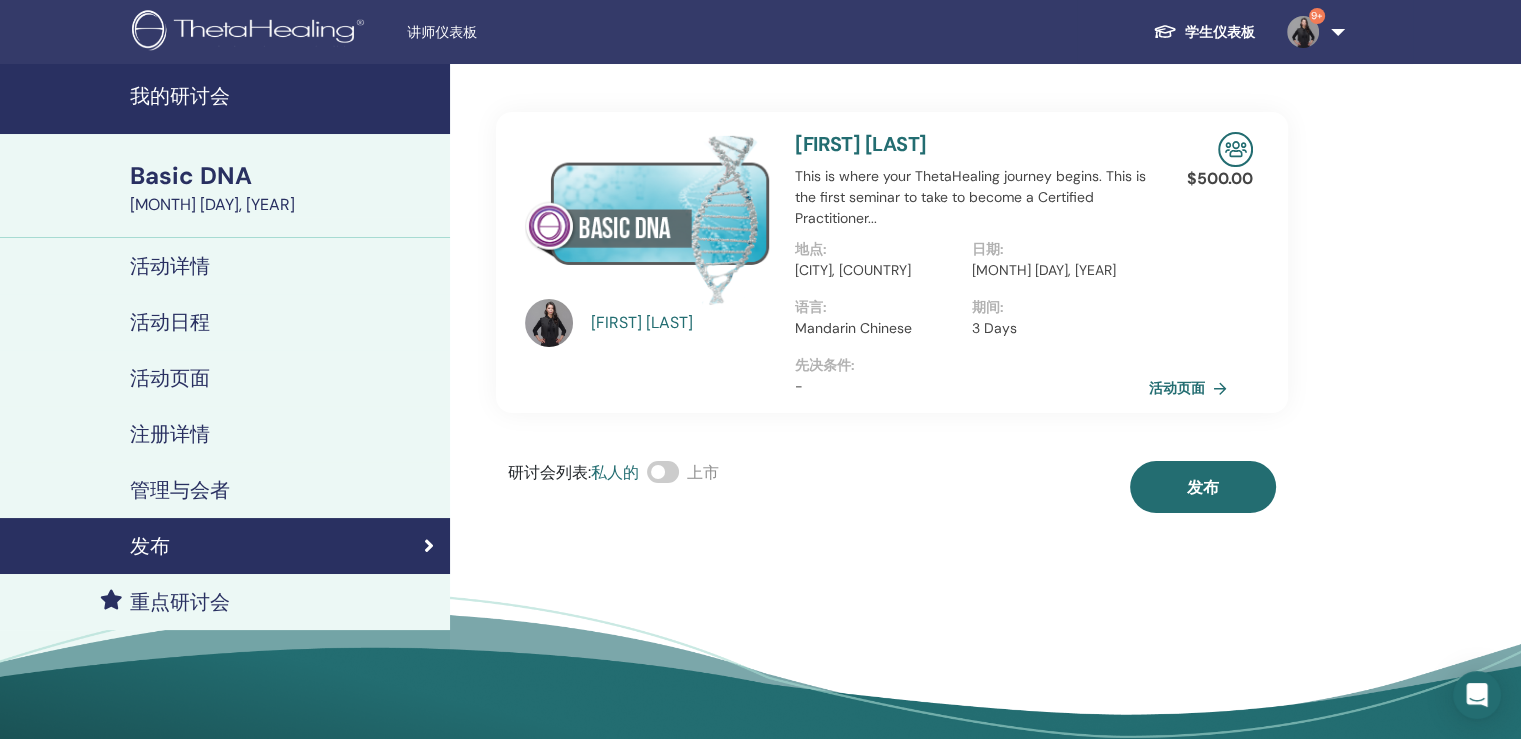 scroll, scrollTop: 100, scrollLeft: 0, axis: vertical 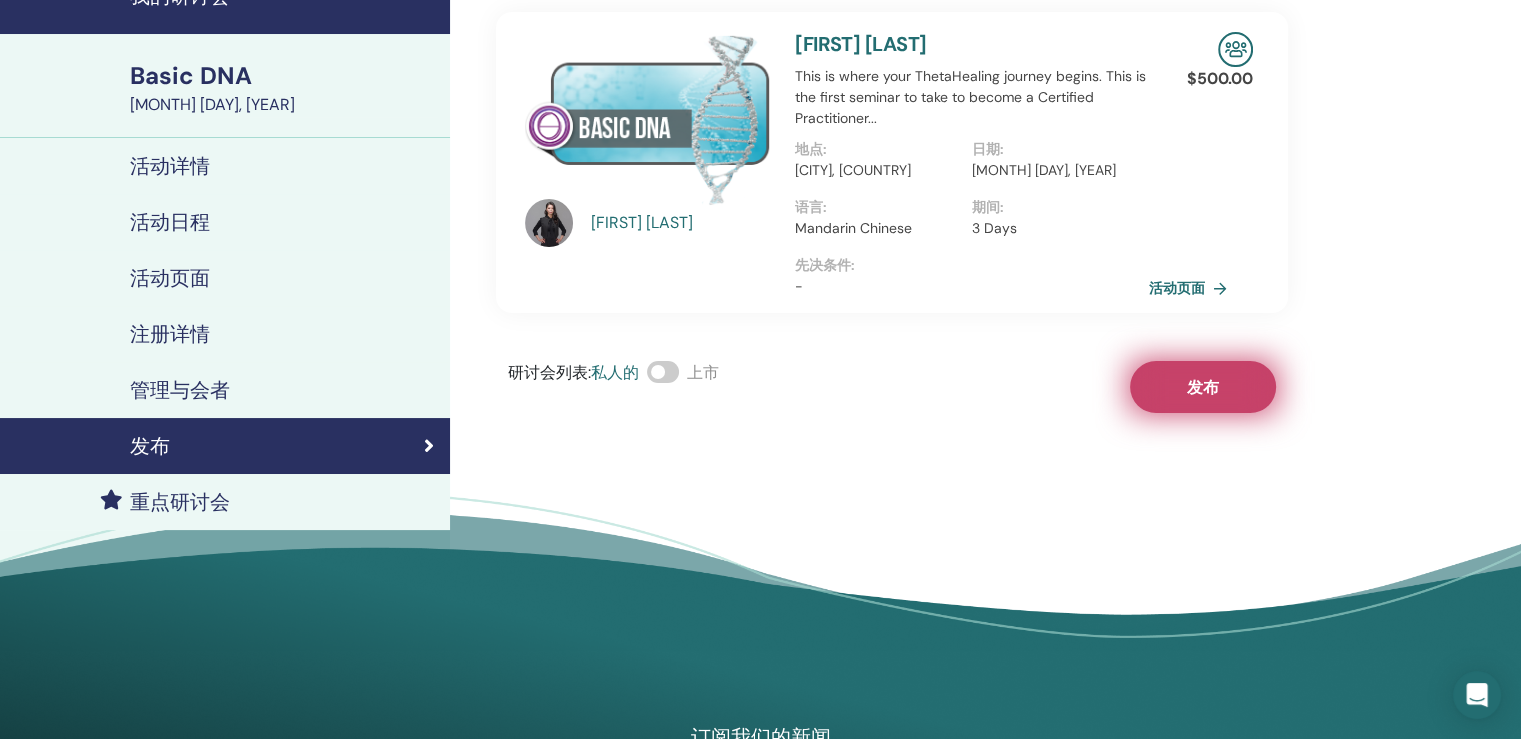 click on "发布" at bounding box center [1203, 387] 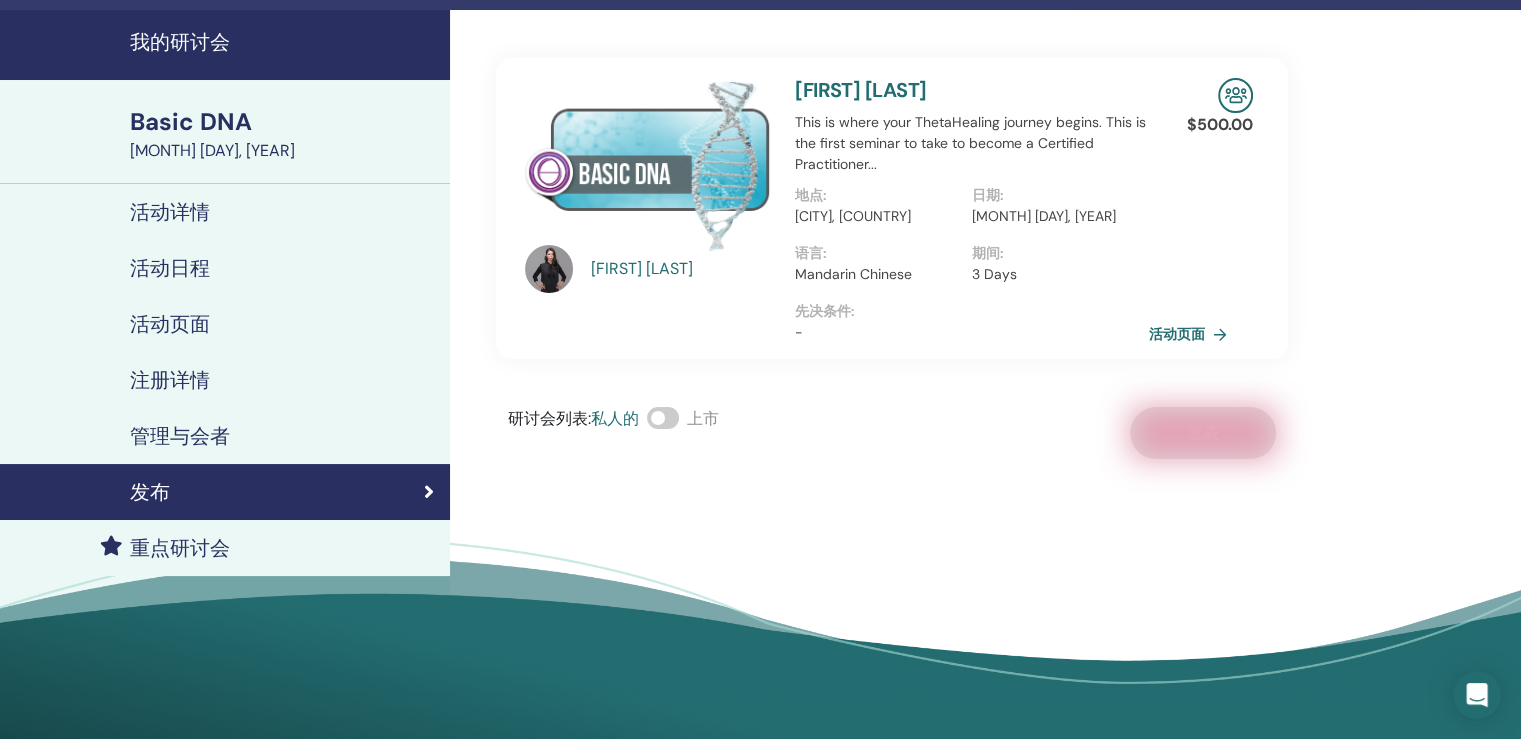 scroll, scrollTop: 0, scrollLeft: 0, axis: both 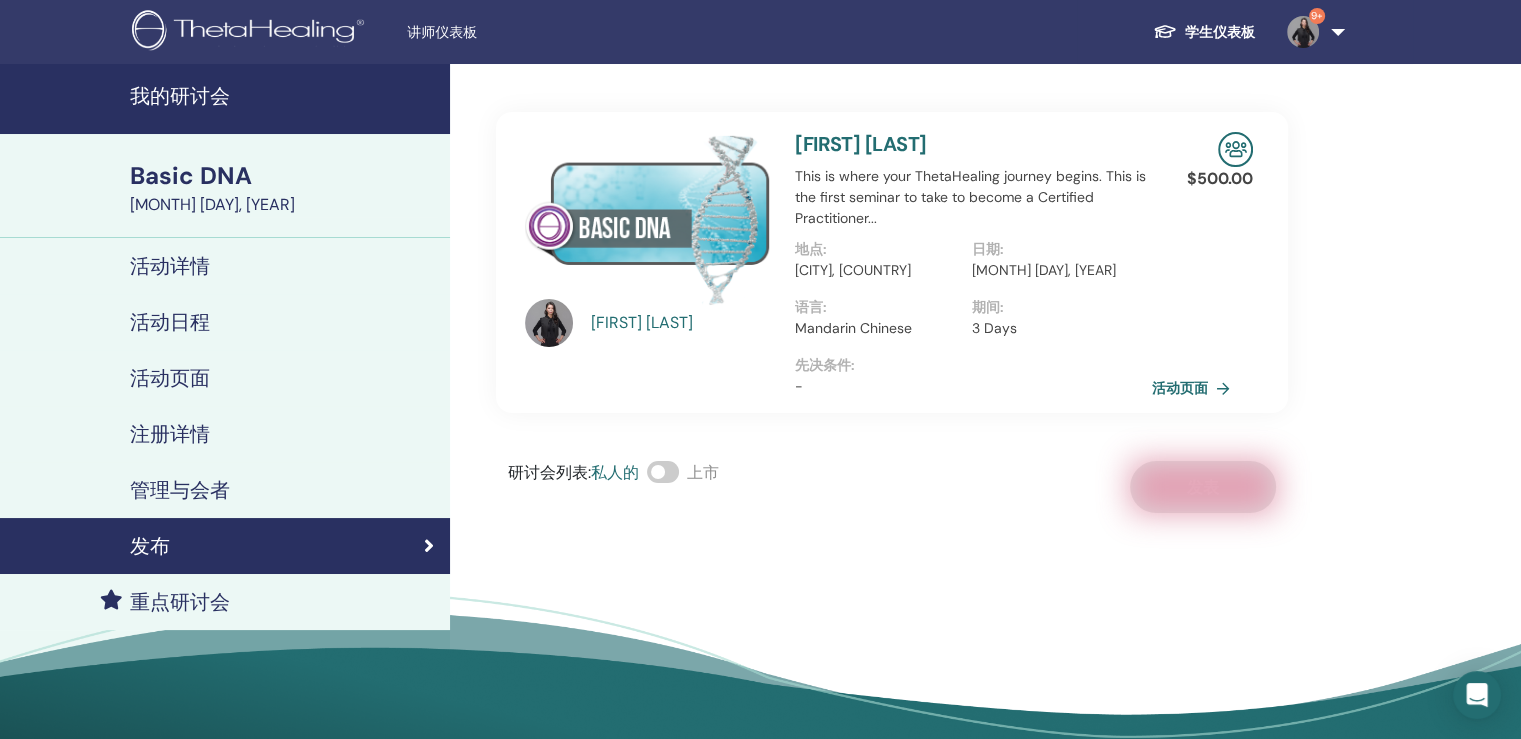 click on "活动页面" at bounding box center (1195, 388) 